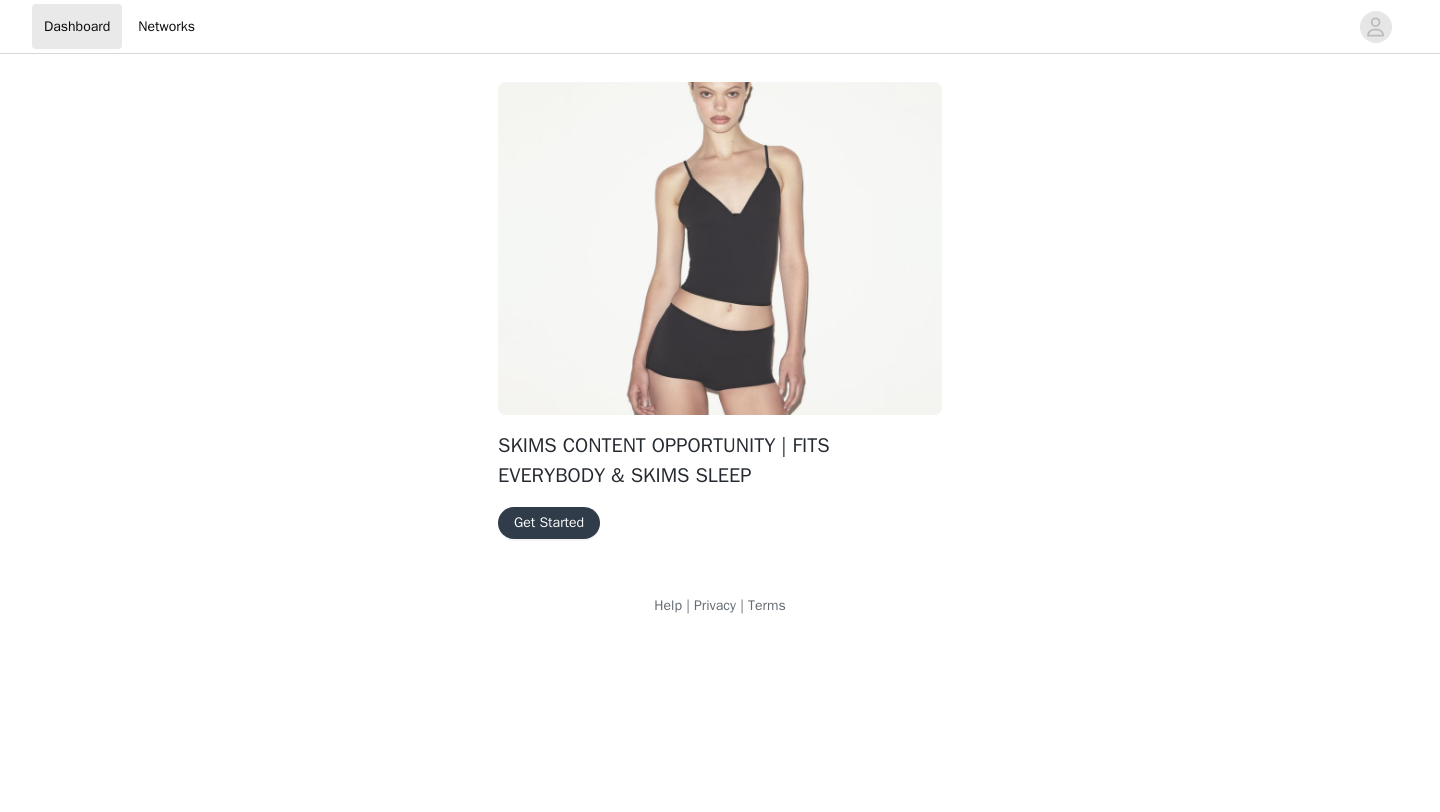 scroll, scrollTop: 0, scrollLeft: 0, axis: both 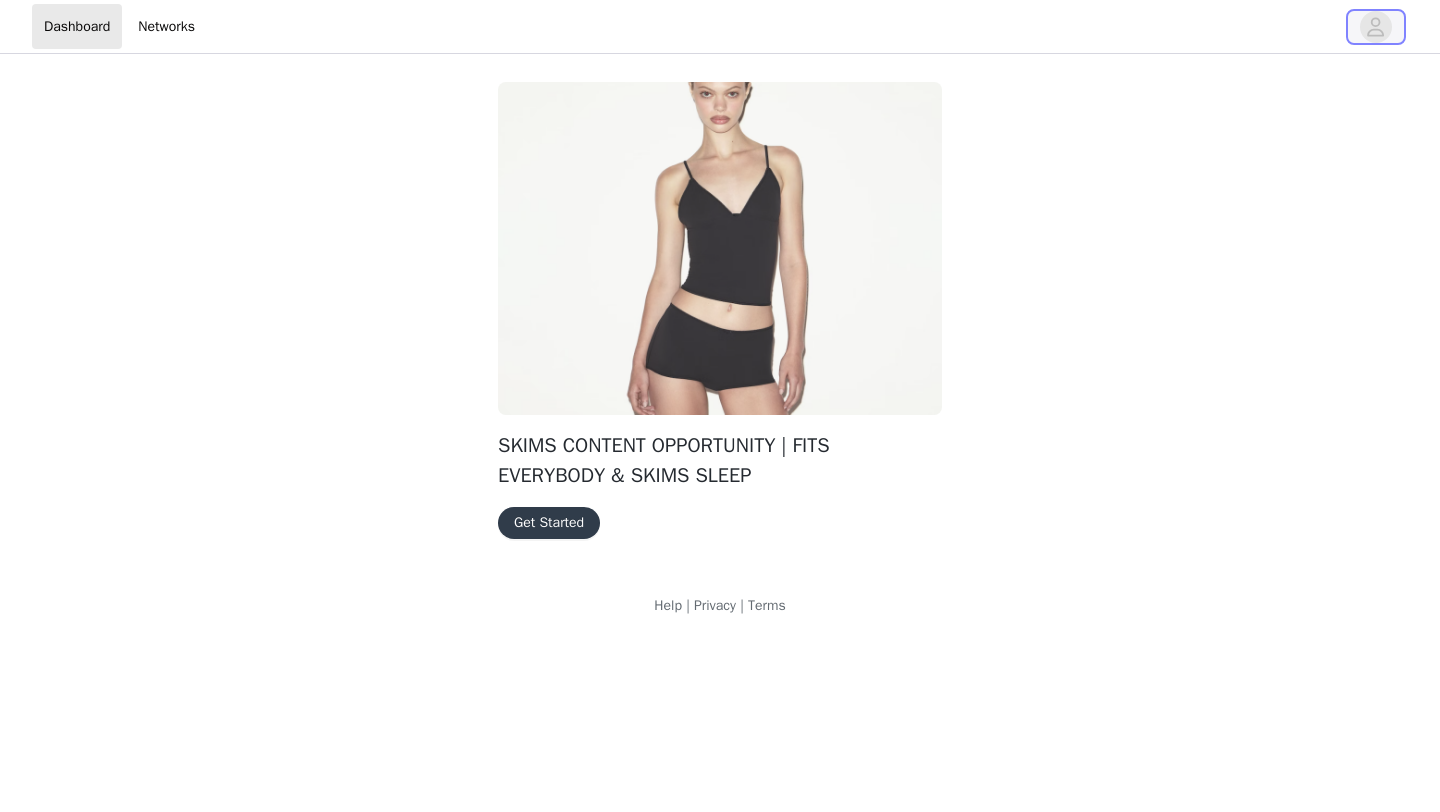 click 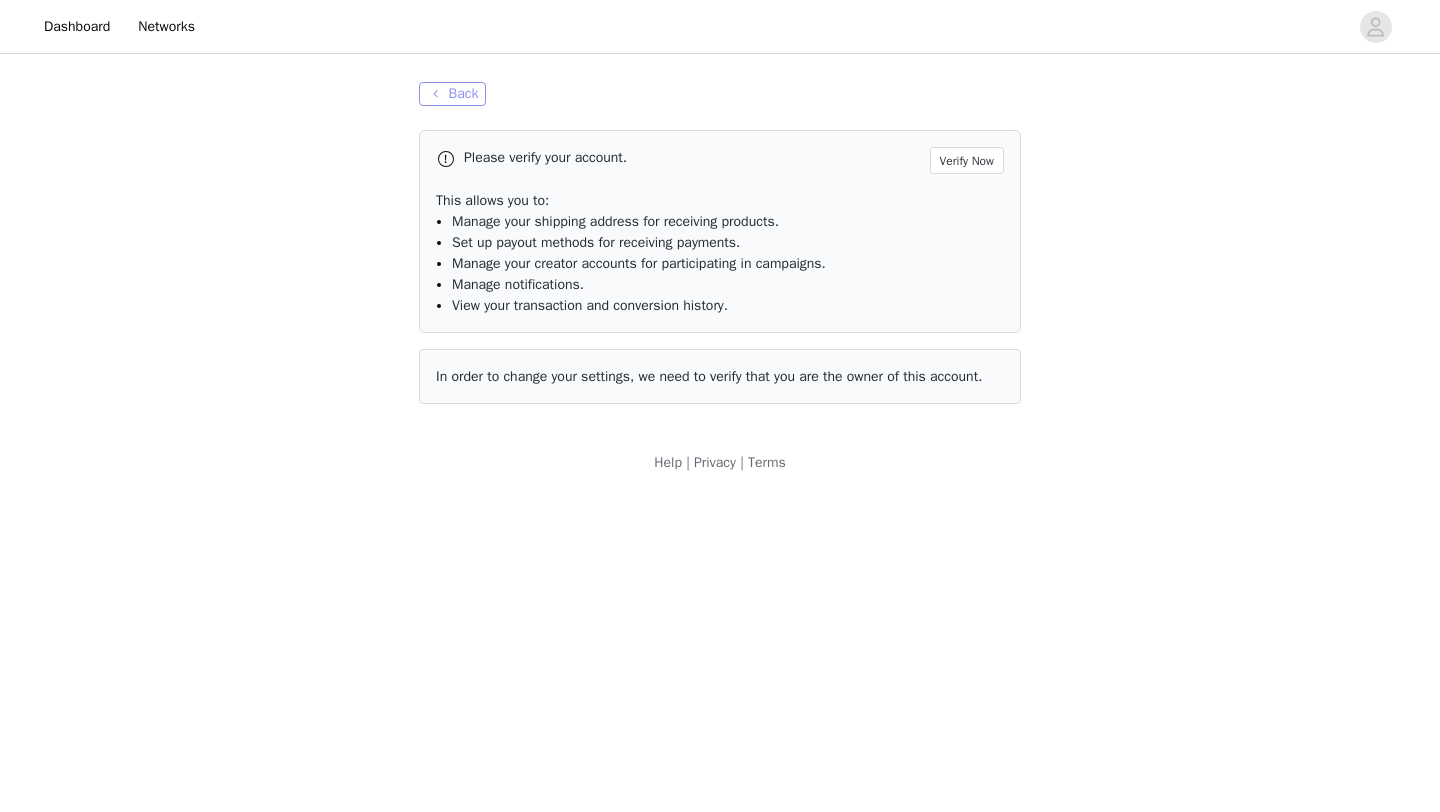 click on "Back" at bounding box center [452, 94] 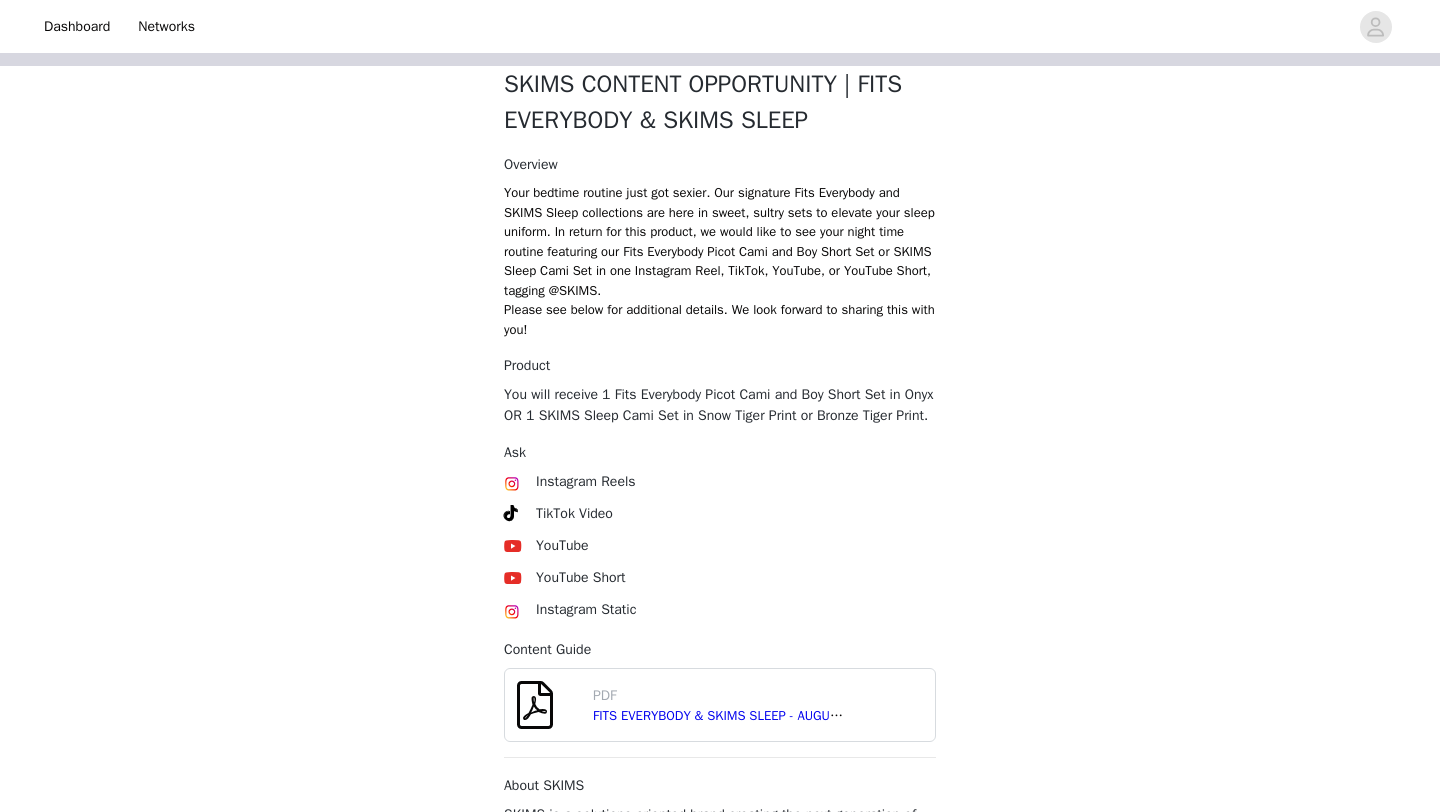 scroll, scrollTop: 720, scrollLeft: 0, axis: vertical 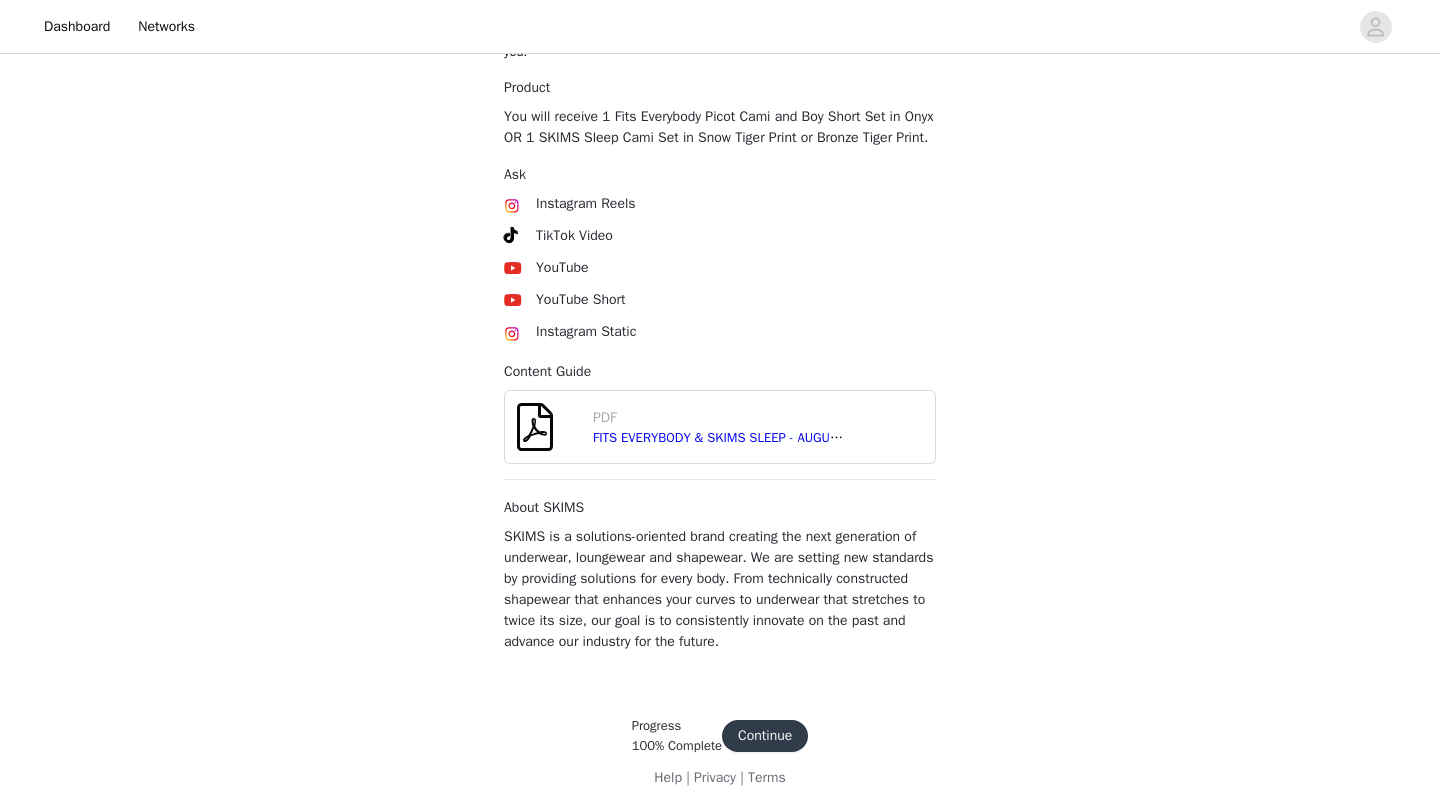 click on "Continue" at bounding box center [765, 736] 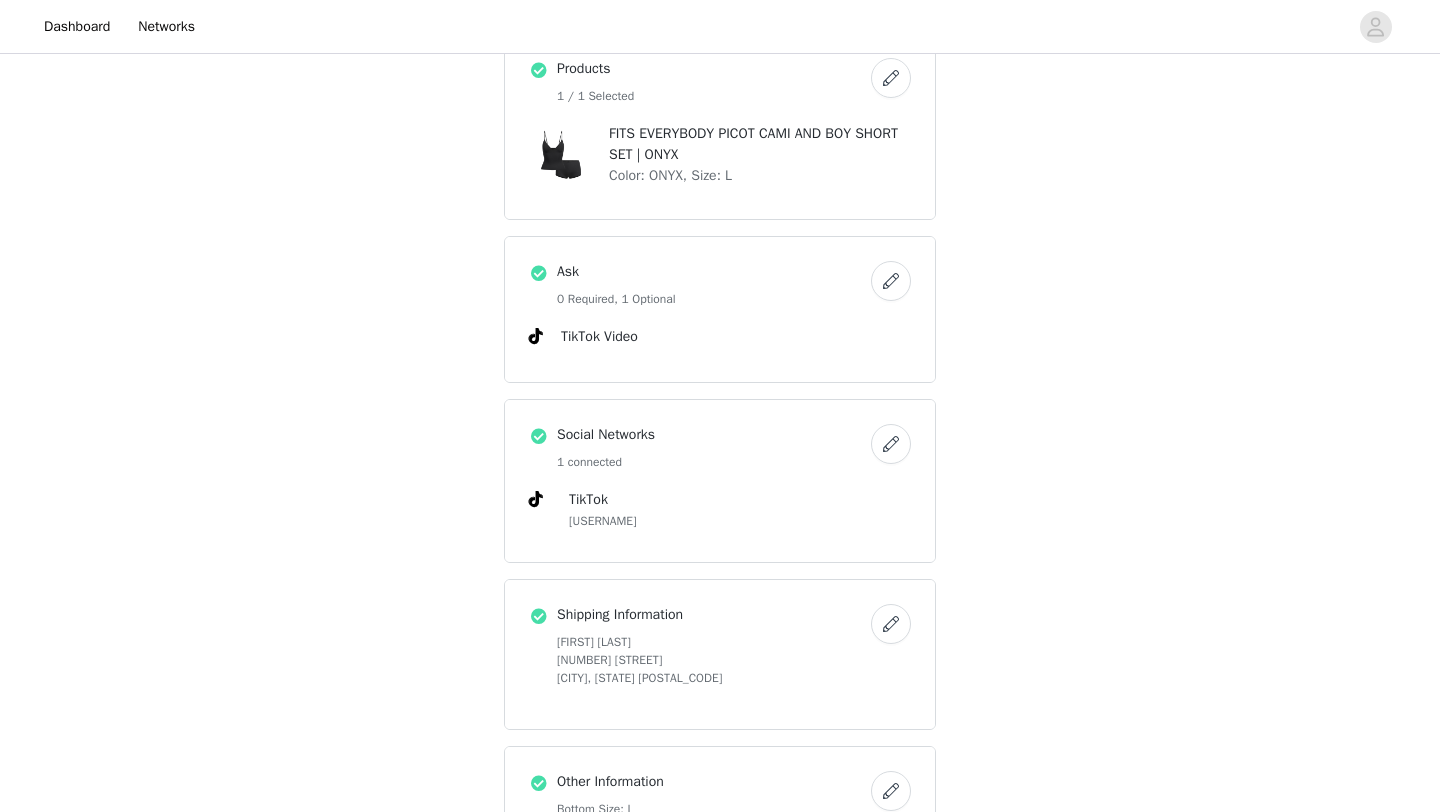 scroll, scrollTop: 434, scrollLeft: 0, axis: vertical 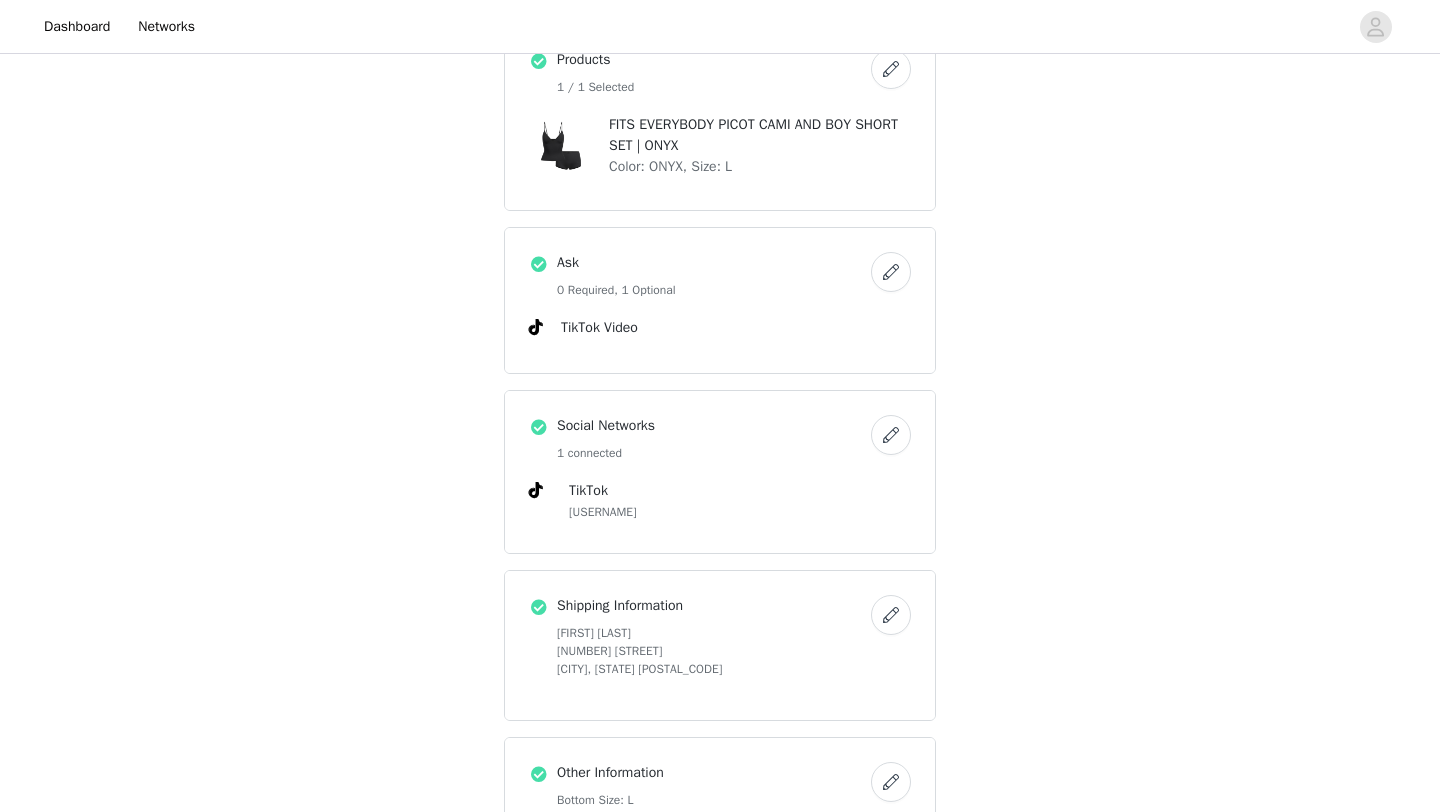 click at bounding box center [891, 435] 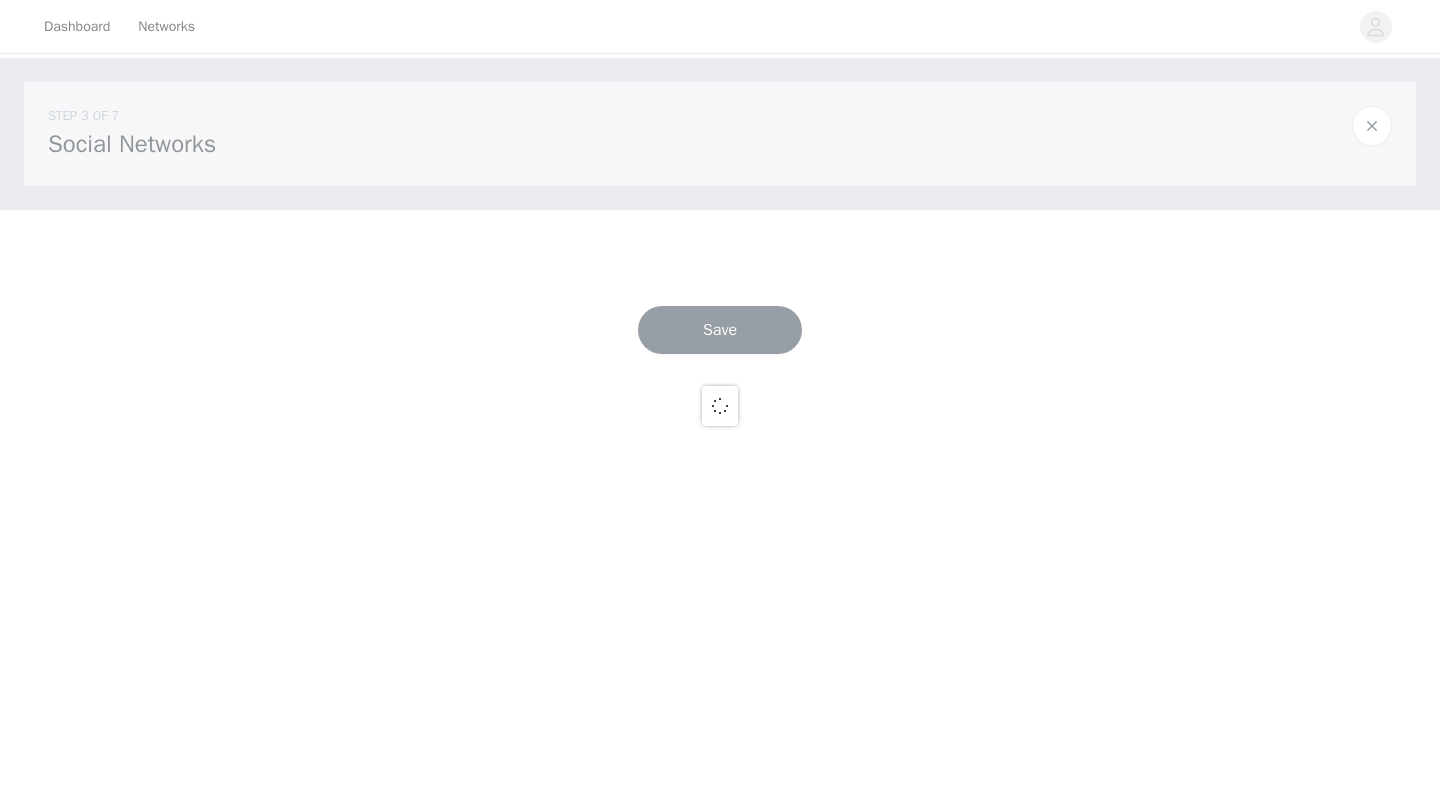 scroll, scrollTop: 0, scrollLeft: 0, axis: both 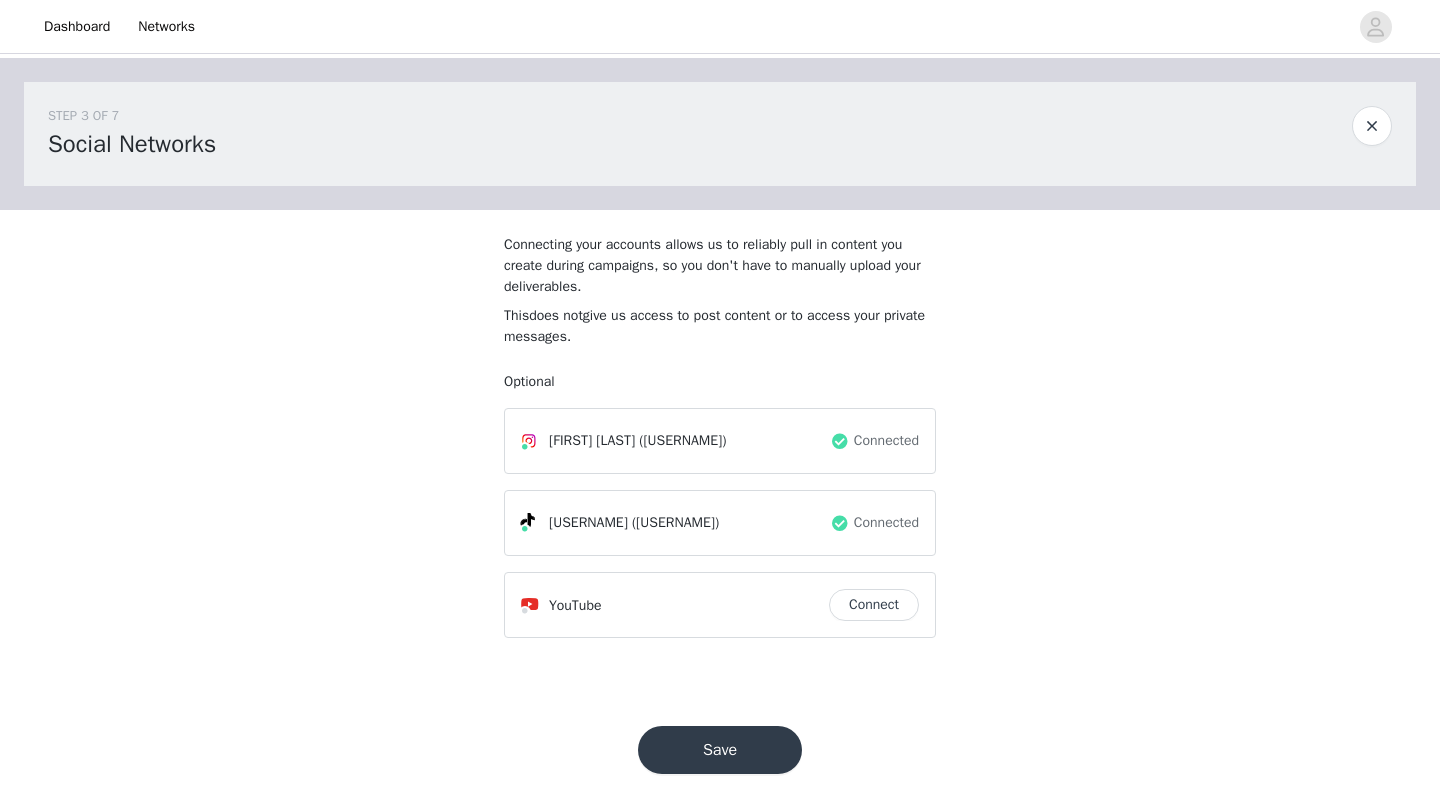 click on "Connected" at bounding box center (874, 523) 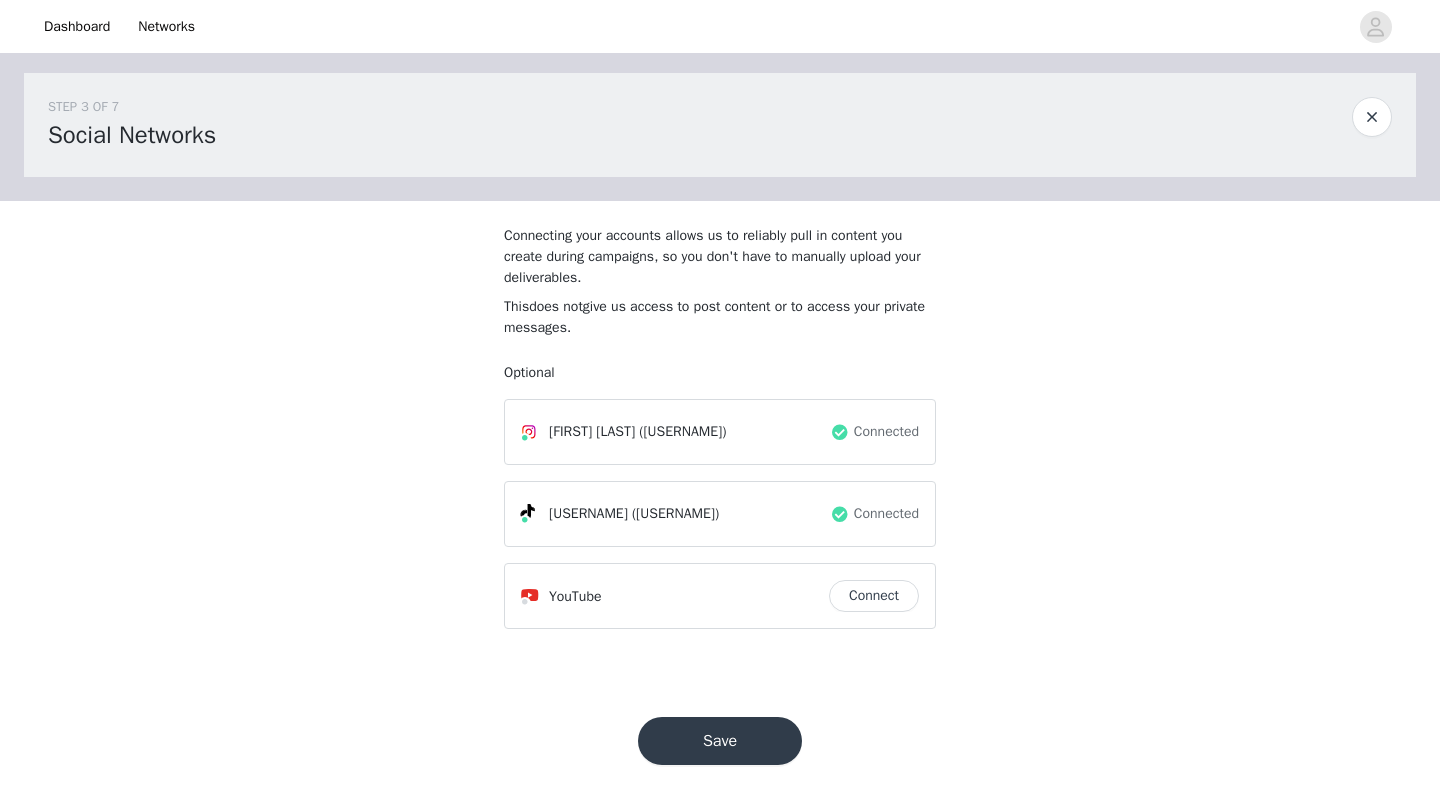 click on "Connected" at bounding box center [886, 513] 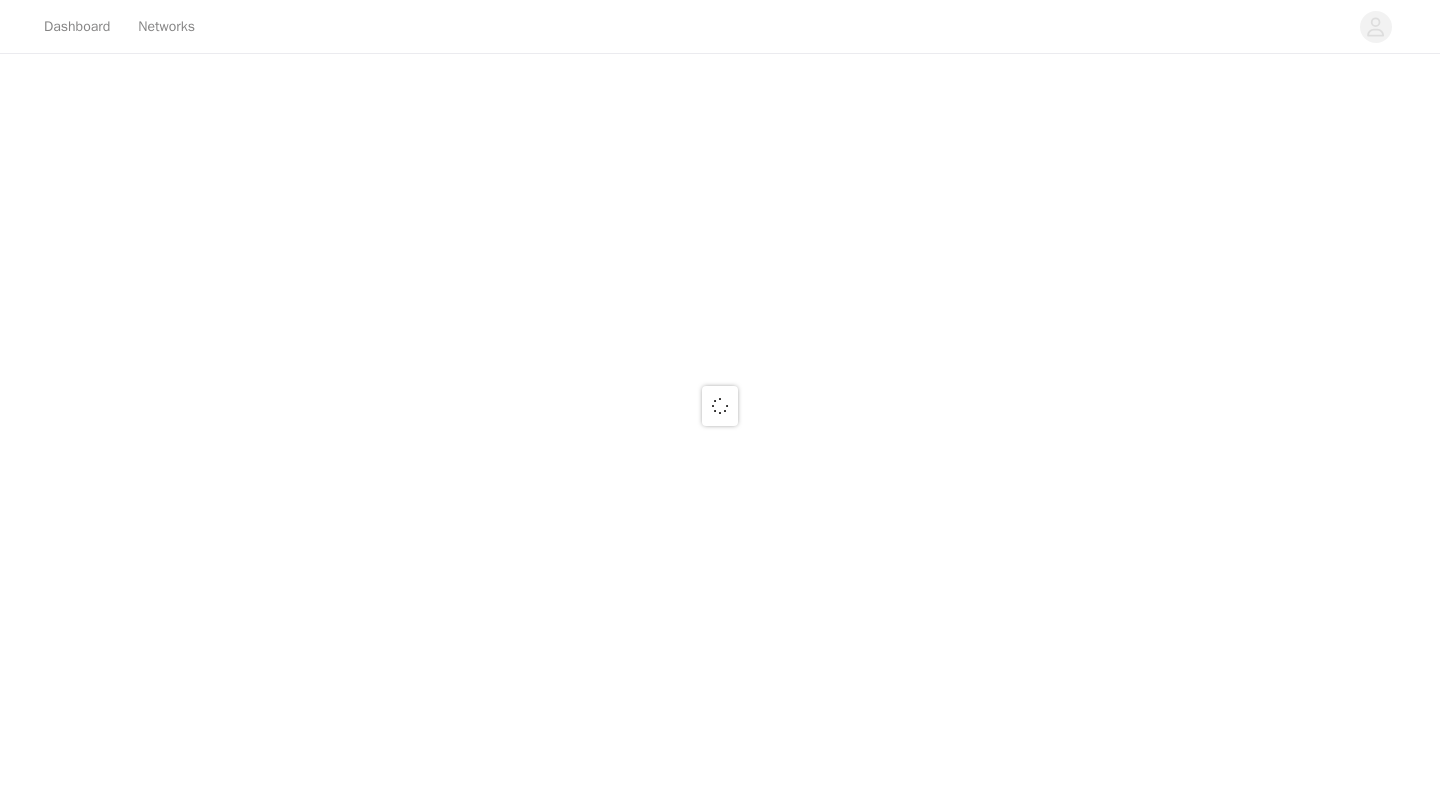 scroll, scrollTop: 0, scrollLeft: 0, axis: both 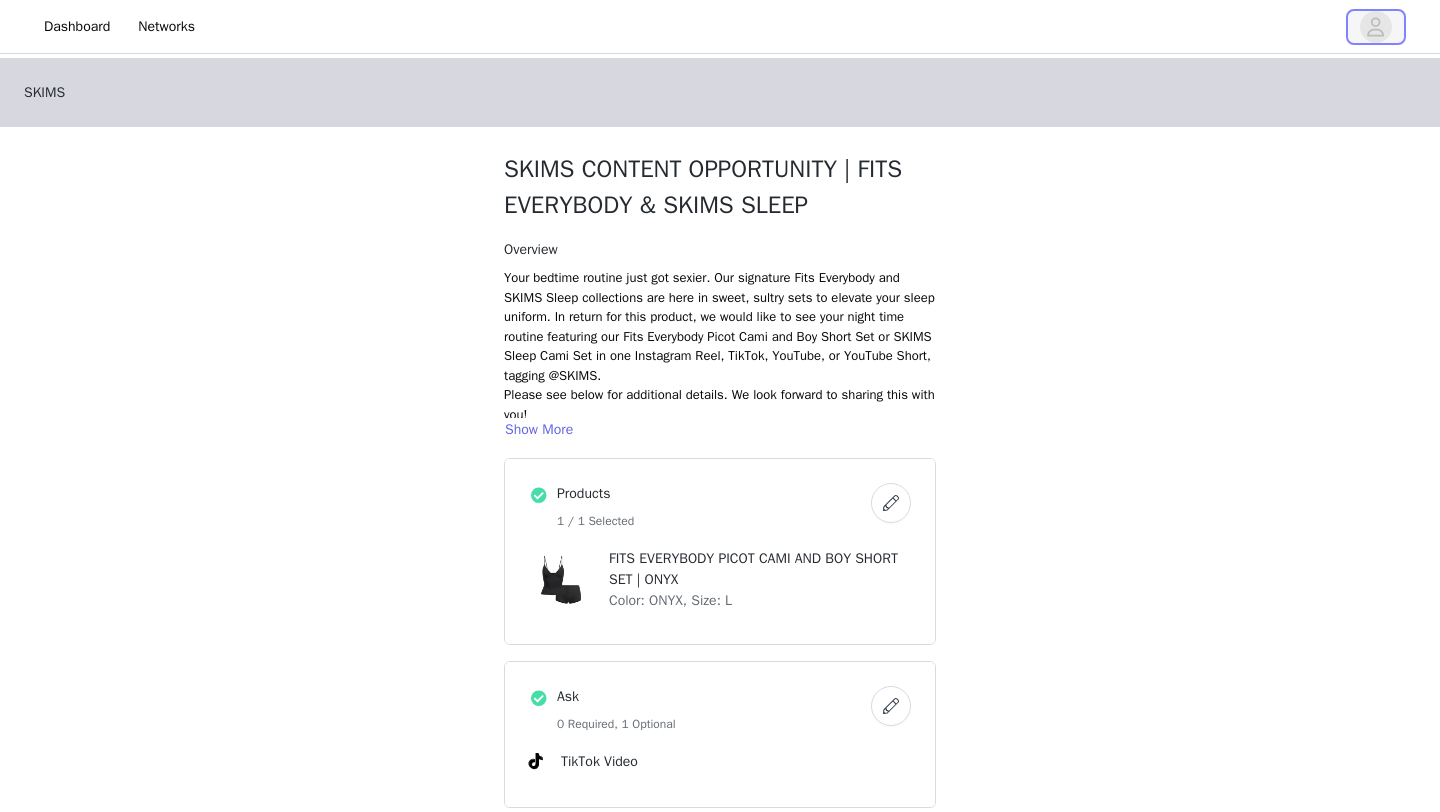 click 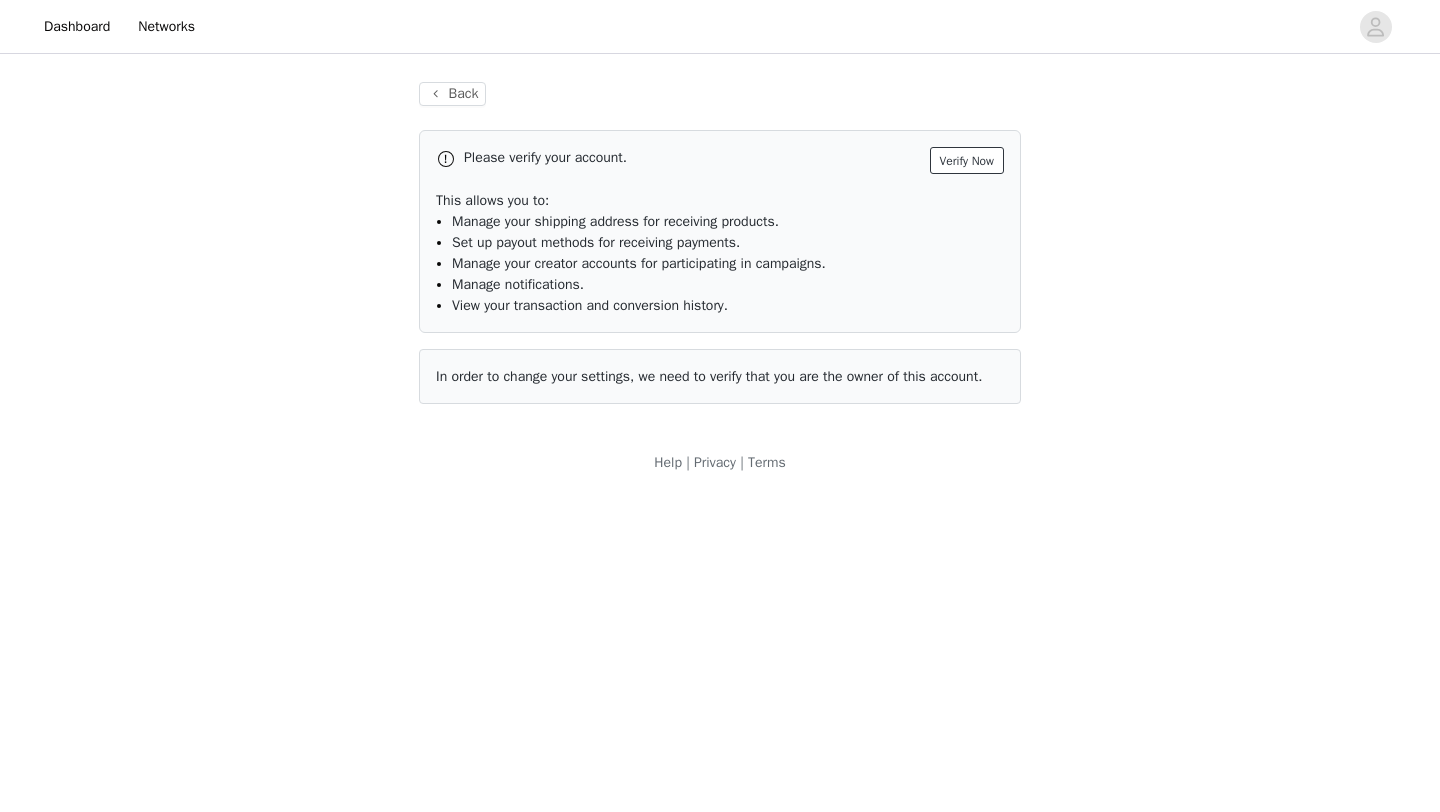 click on "Verify Now" at bounding box center [967, 160] 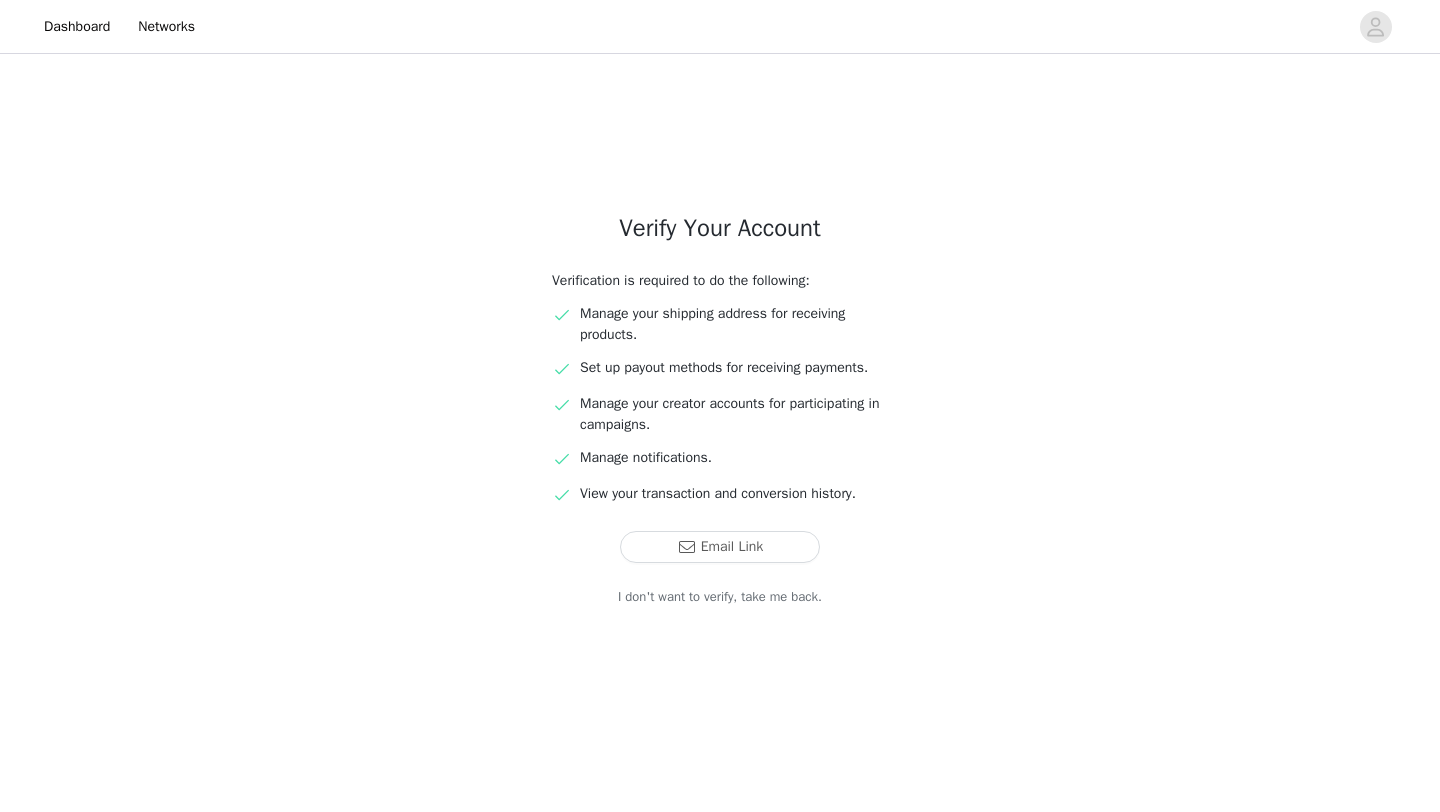 click on "Verify Your Account    Verification is required to do the following:       Manage your shipping address for receiving products.        Set up payout methods for receiving payments.
Manage your creator accounts for participating in campaigns.
Manage notifications.       View your transaction and conversion history.     Email Link   I don't want to verify, take me back." at bounding box center (720, 408) 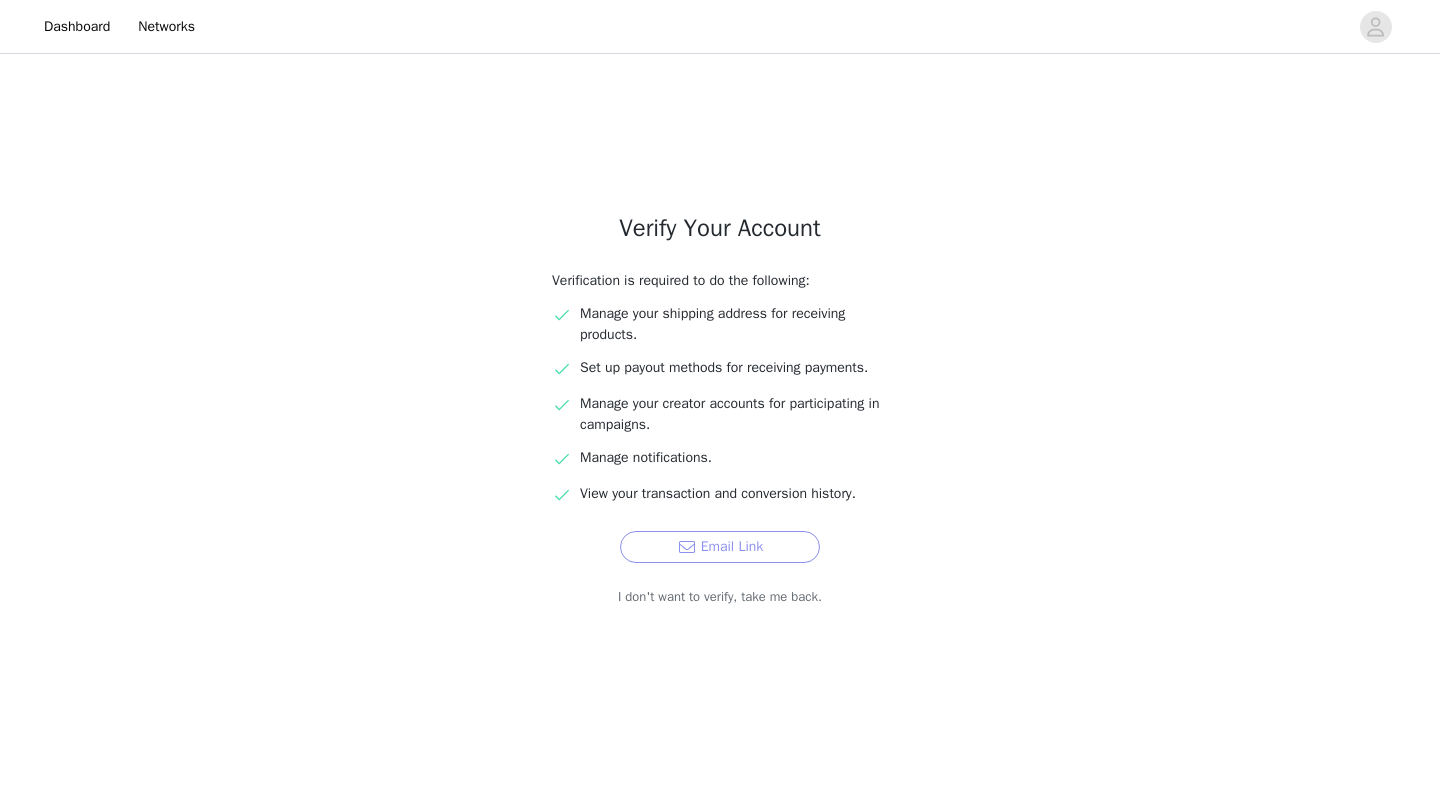 click on "Email Link" at bounding box center (720, 547) 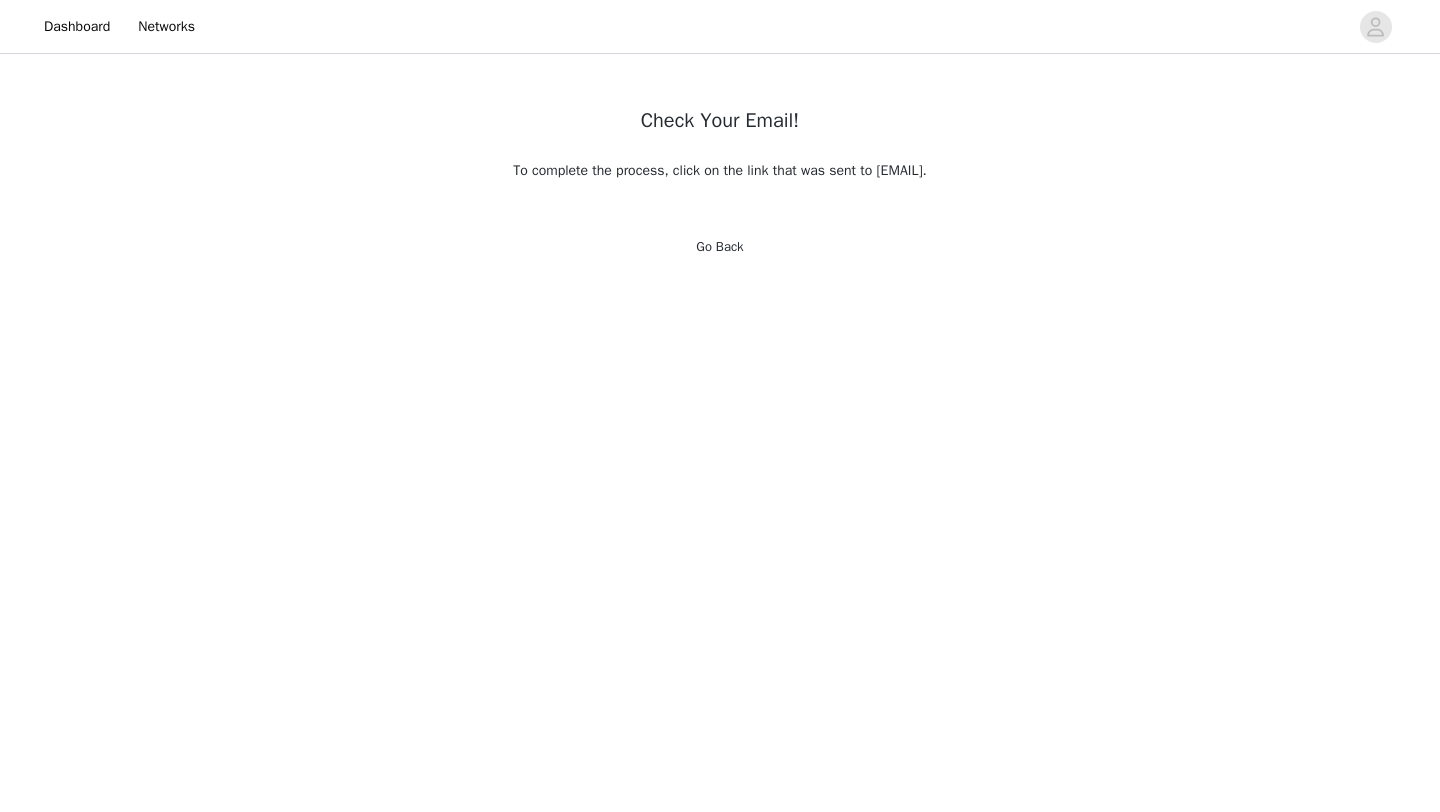 click on "Go Back" at bounding box center (719, 246) 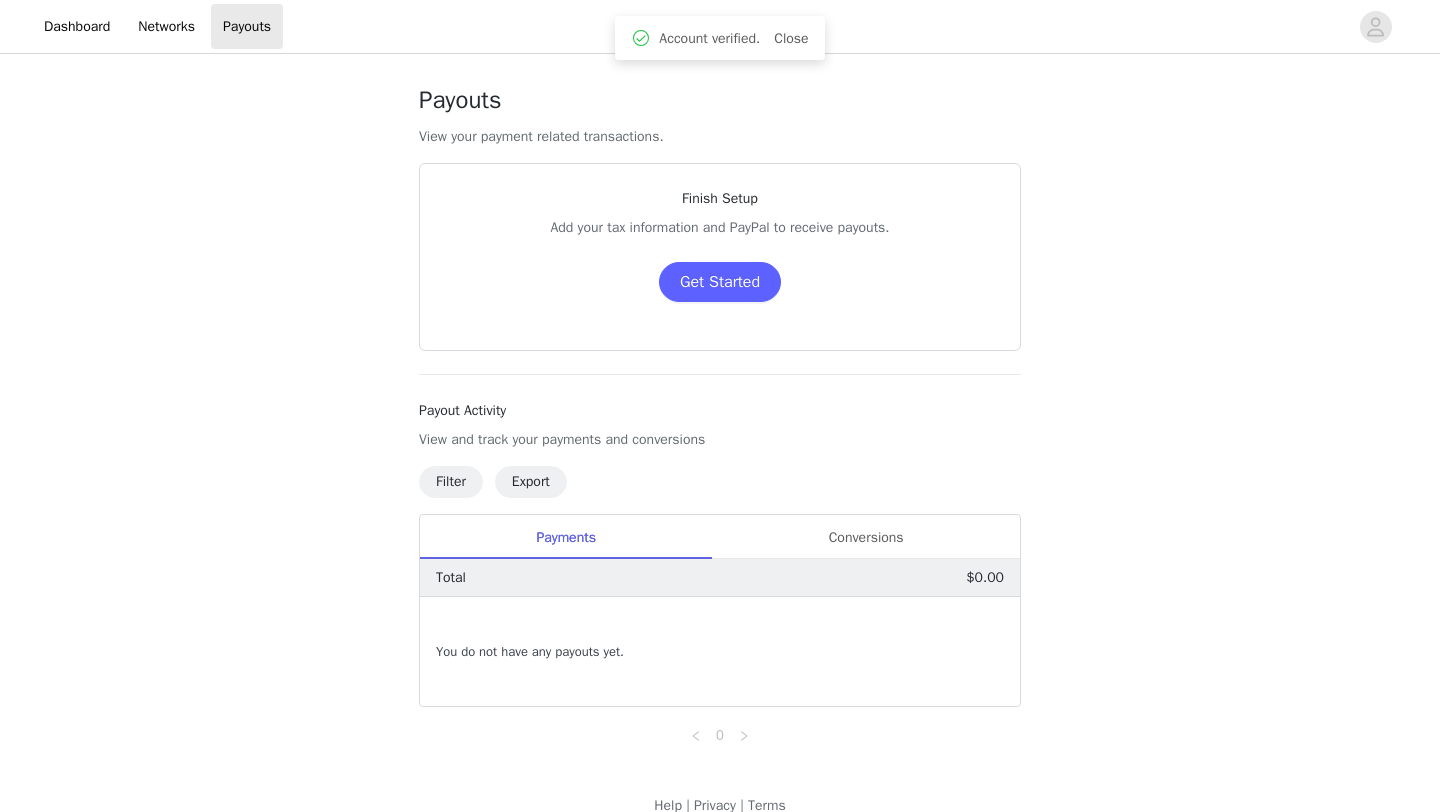 scroll, scrollTop: 28, scrollLeft: 0, axis: vertical 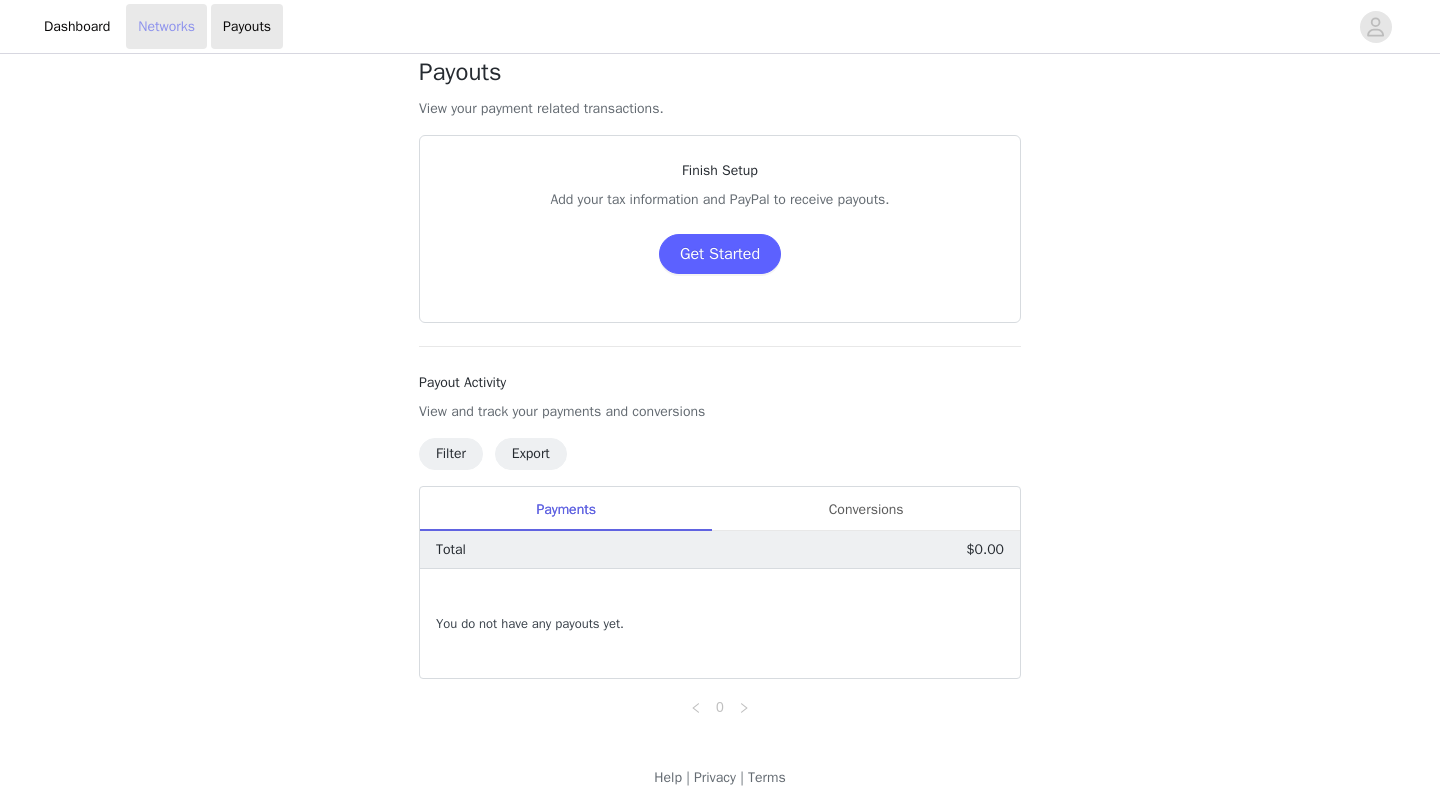 click on "Networks" at bounding box center (166, 26) 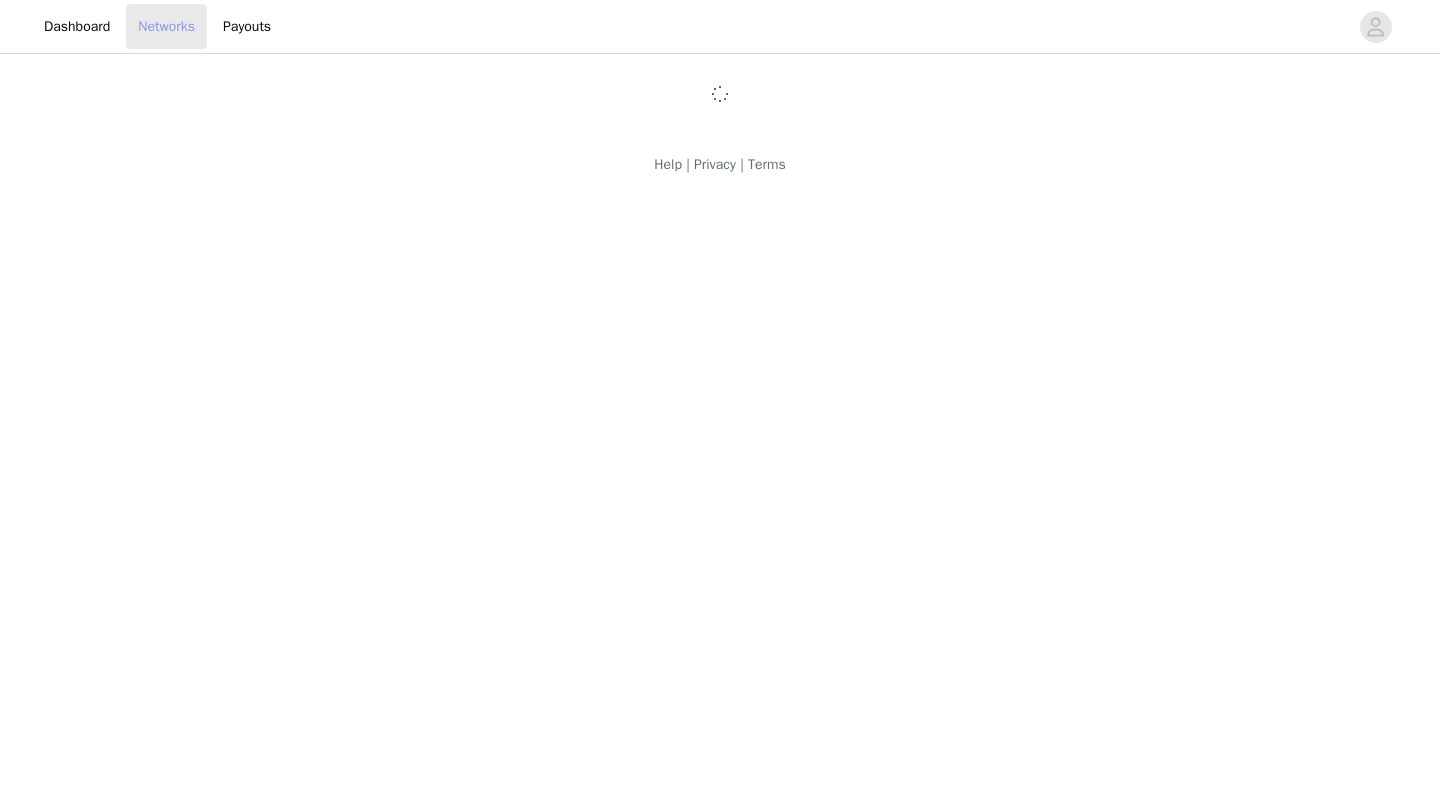 scroll, scrollTop: 0, scrollLeft: 0, axis: both 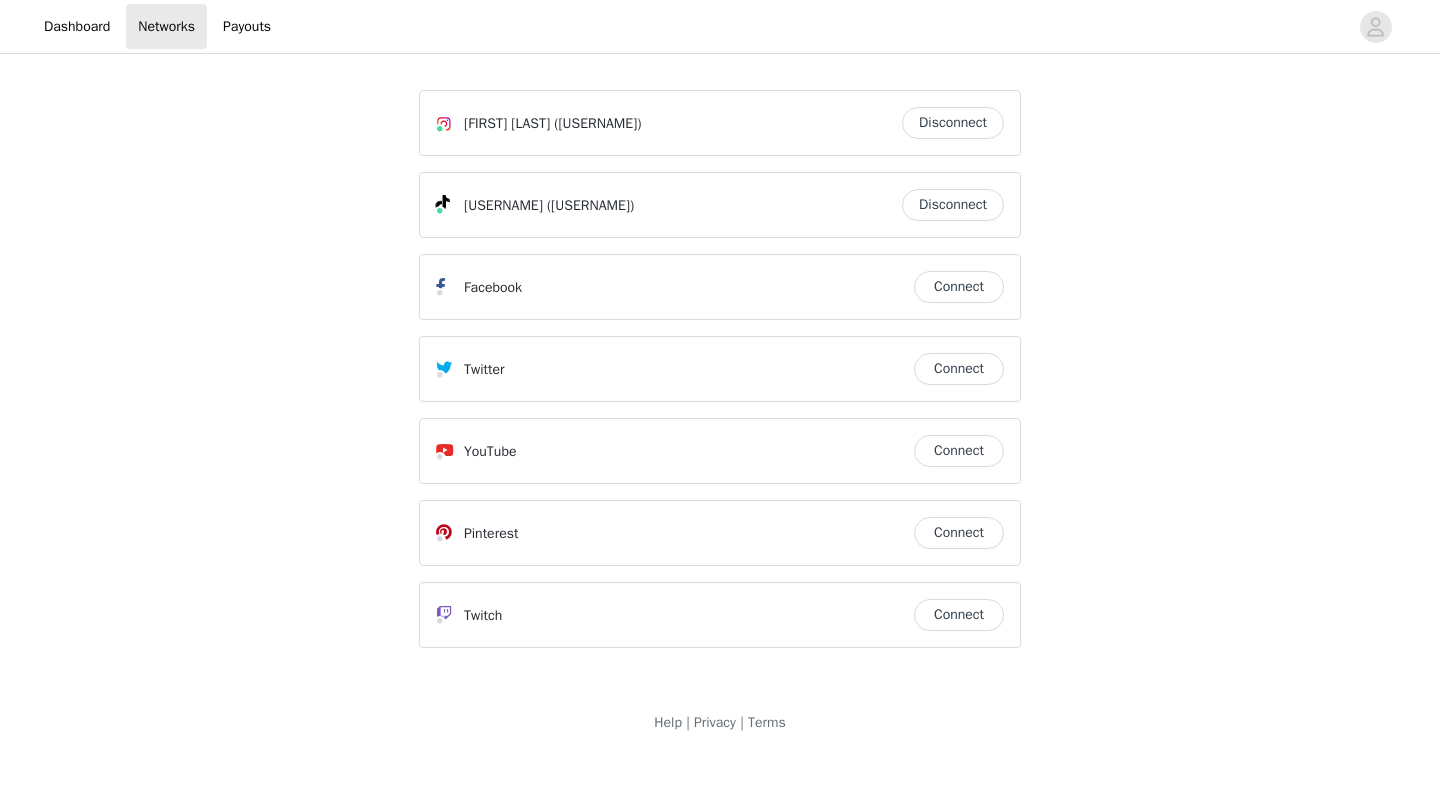 click on "Disconnect" at bounding box center [953, 205] 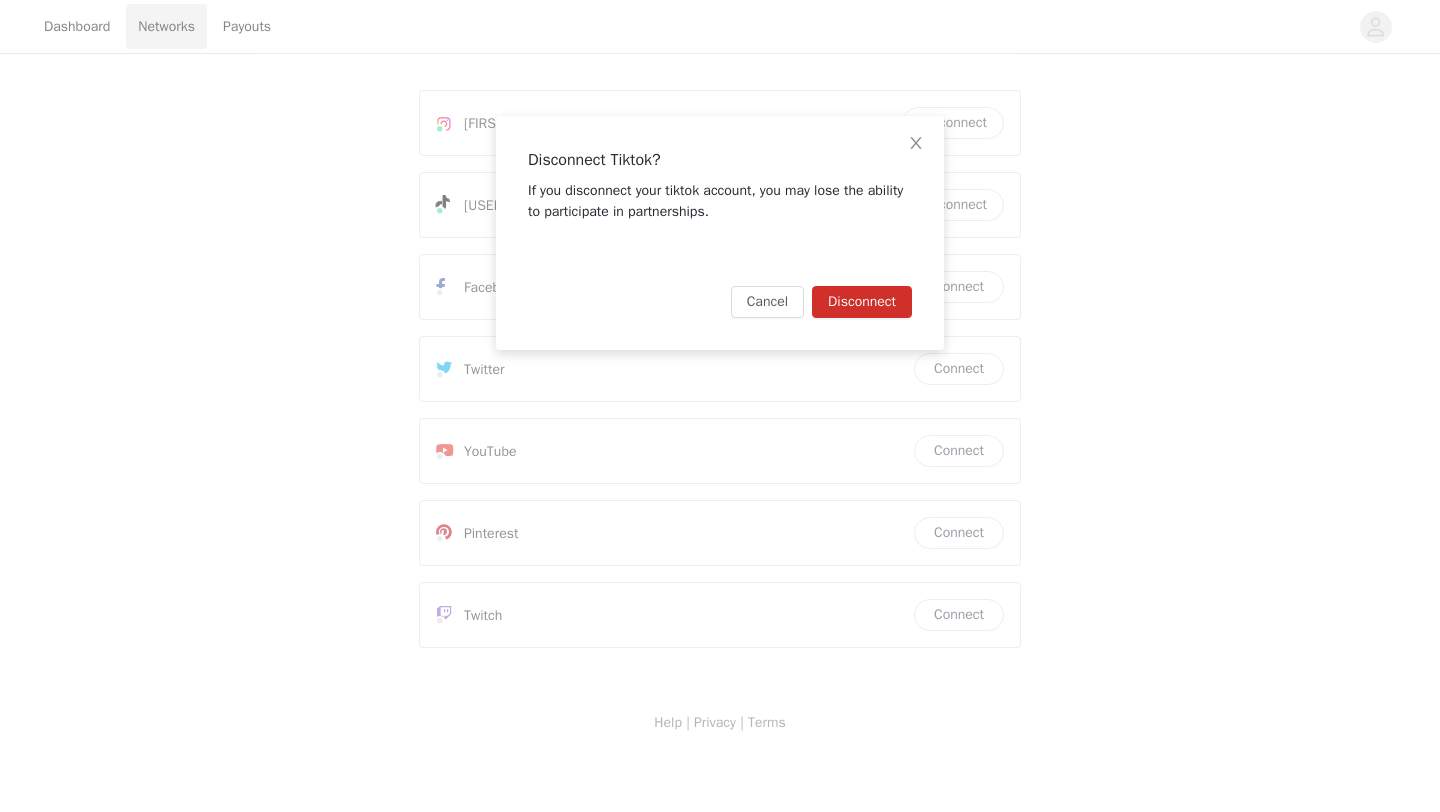 click on "Disconnect" at bounding box center [862, 302] 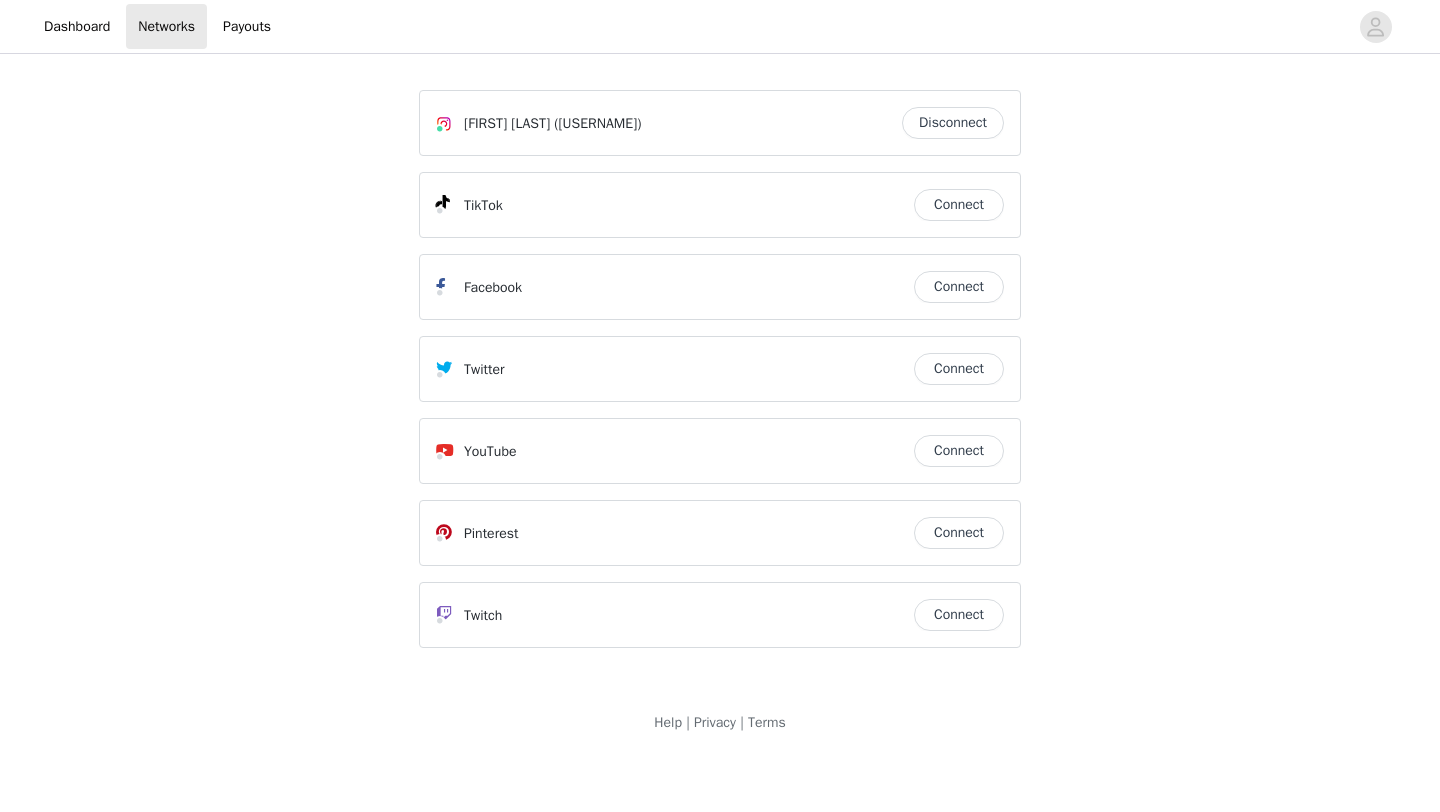click on "Connect" at bounding box center [959, 205] 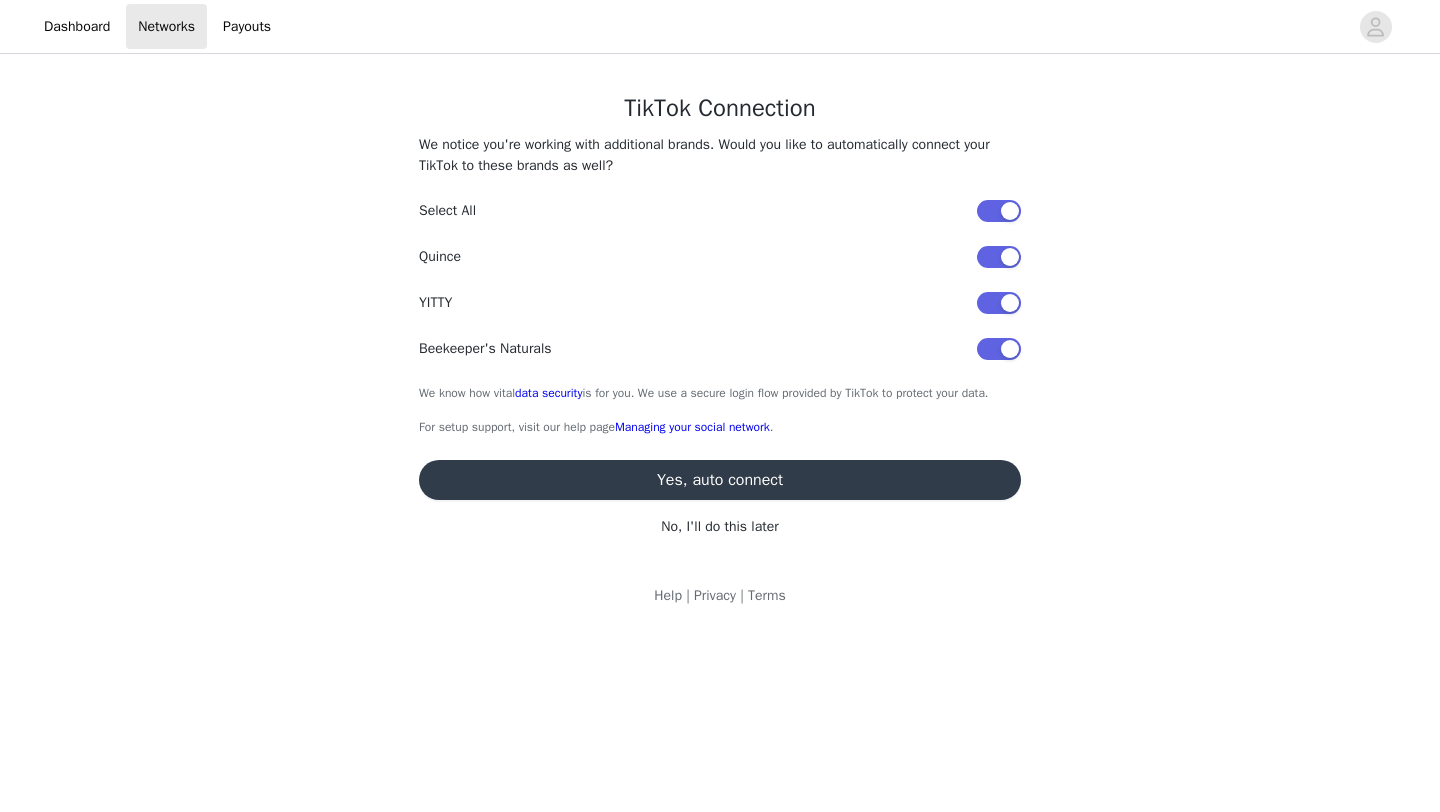 click at bounding box center (999, 303) 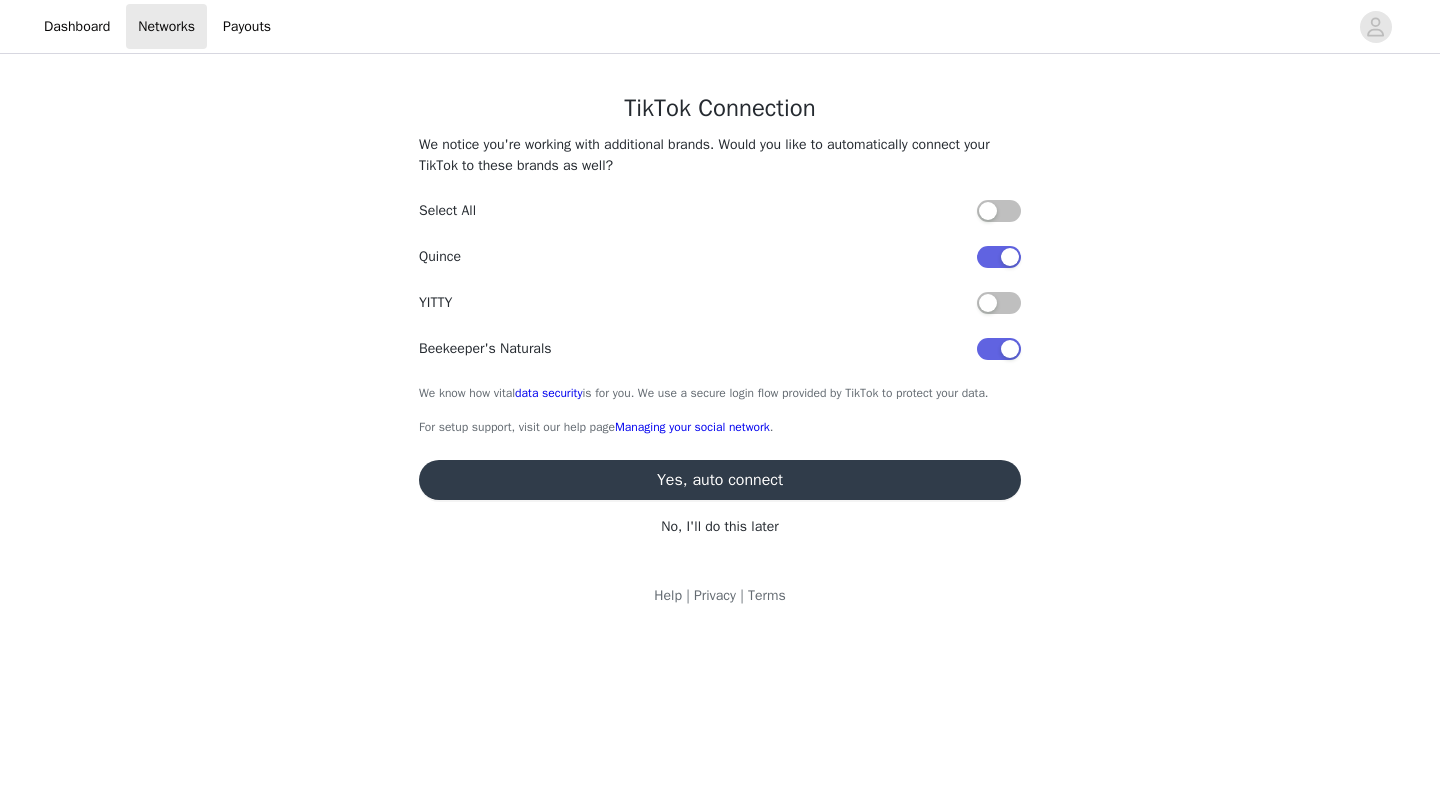 click at bounding box center [999, 257] 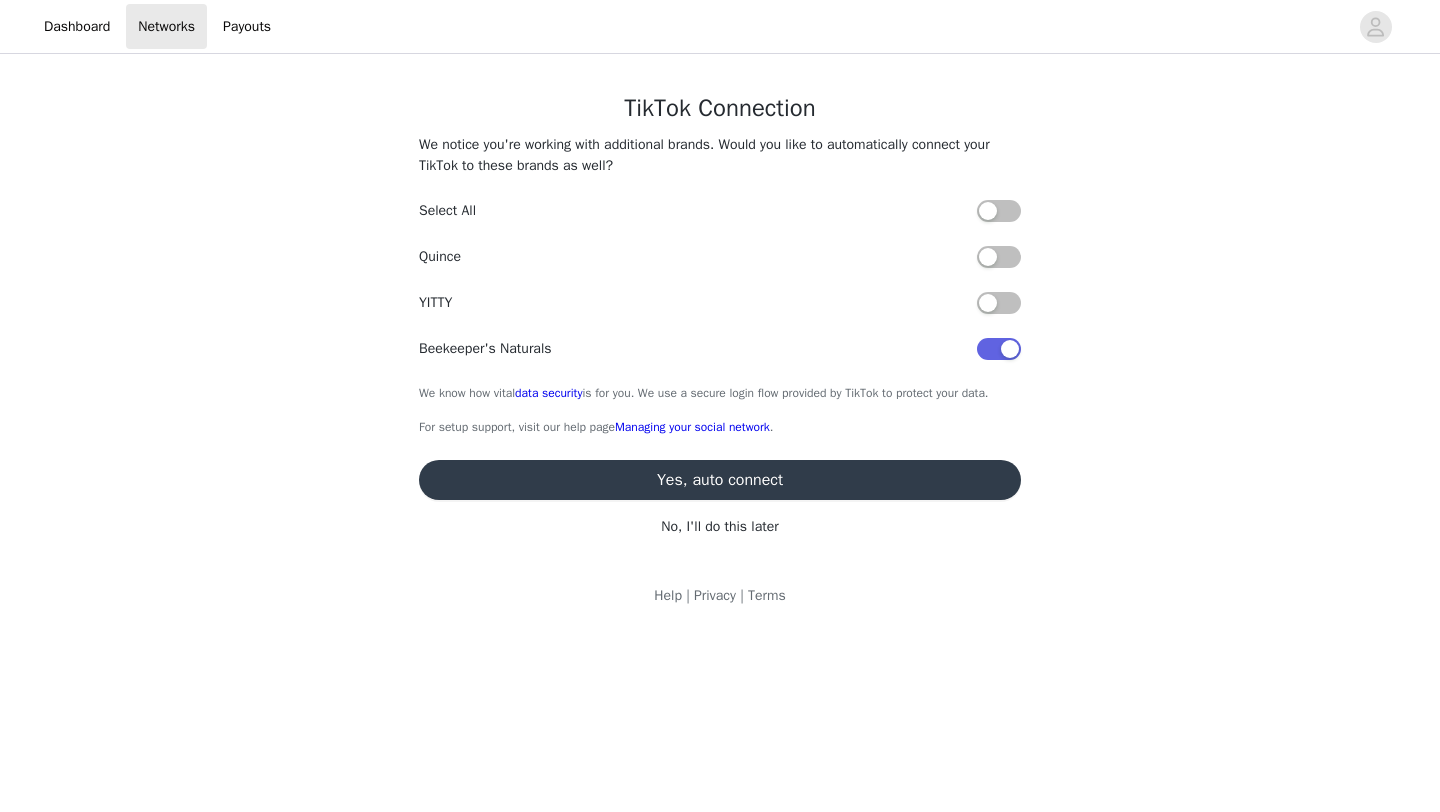 click at bounding box center (999, 349) 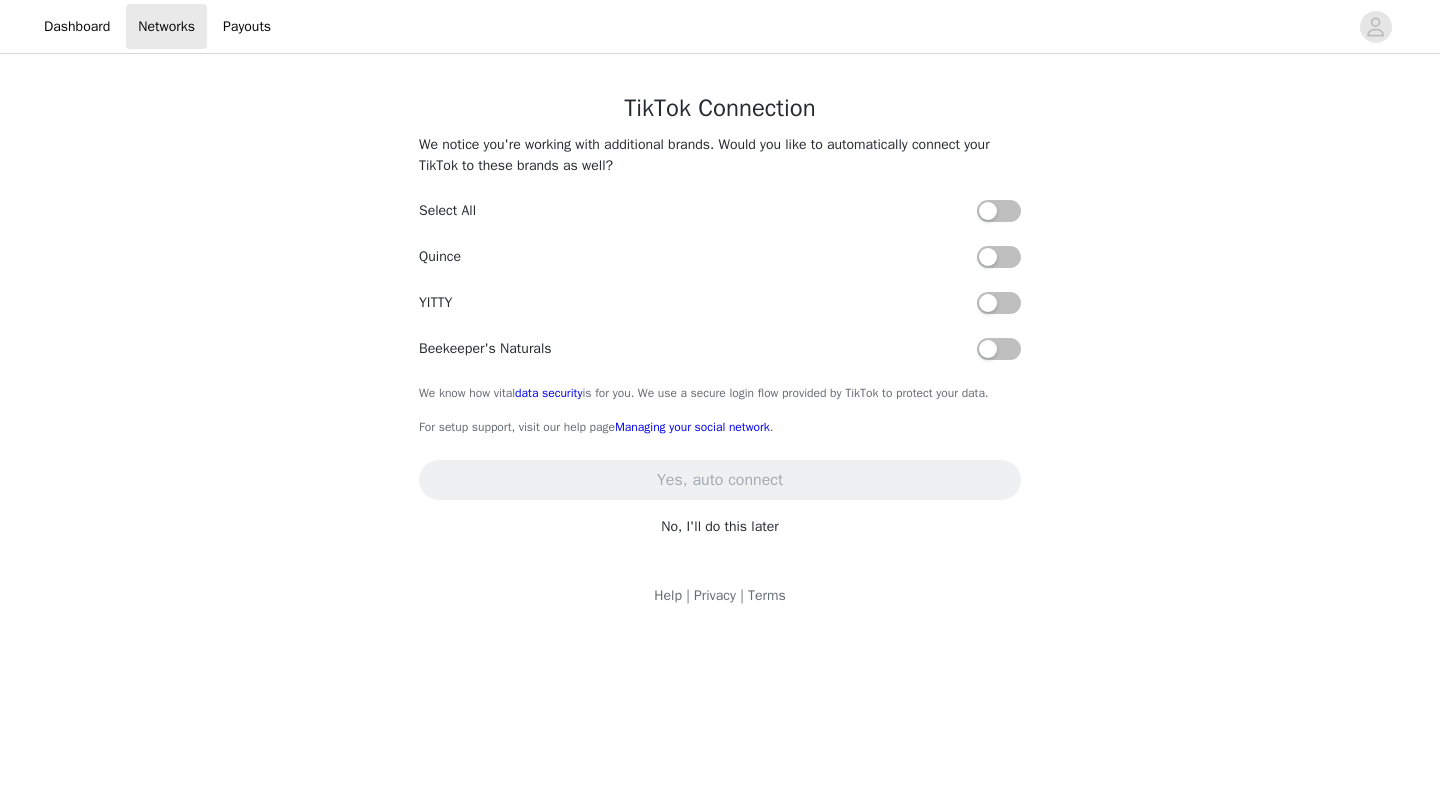 click at bounding box center [999, 349] 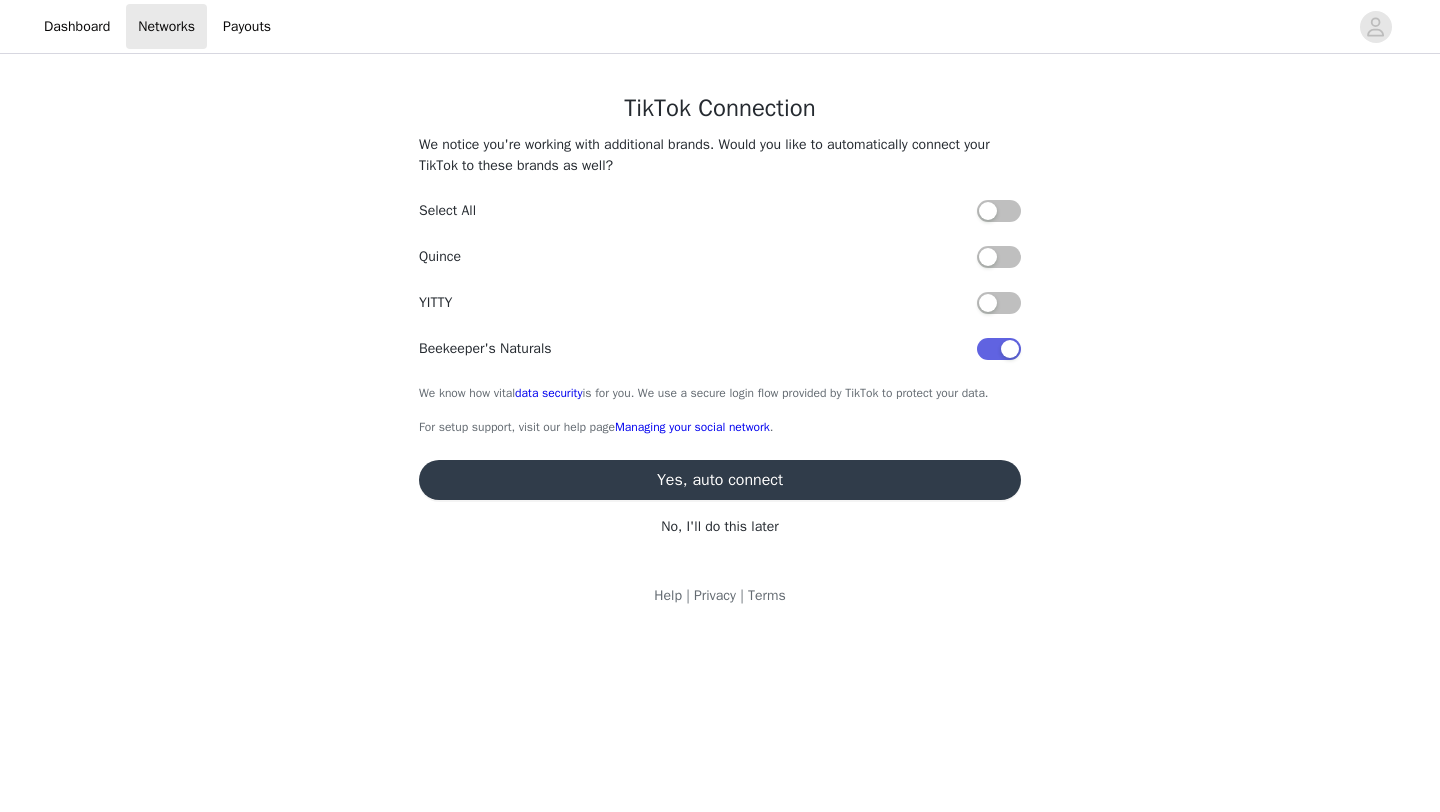 click on "Yes, auto connect" at bounding box center [720, 480] 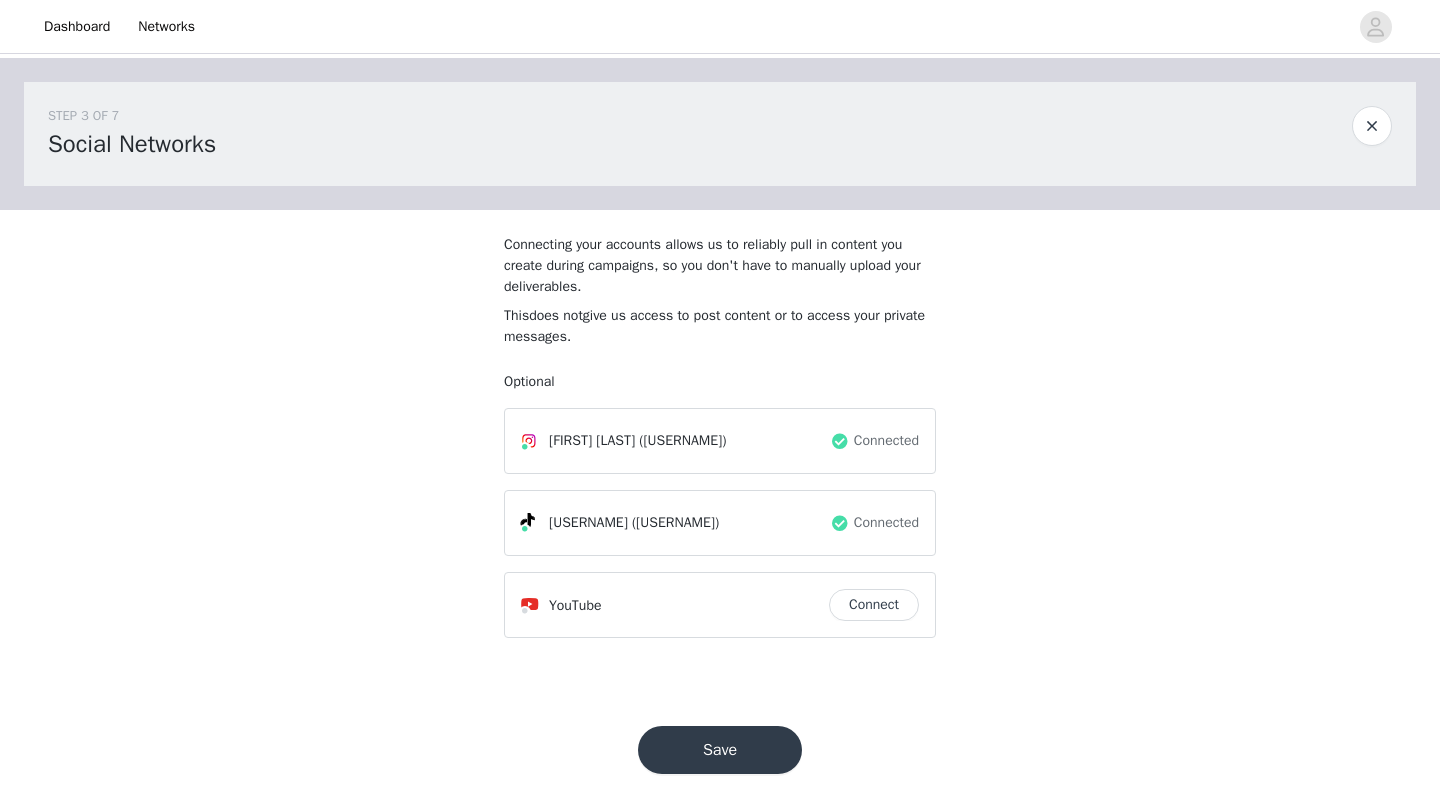 scroll, scrollTop: 0, scrollLeft: 0, axis: both 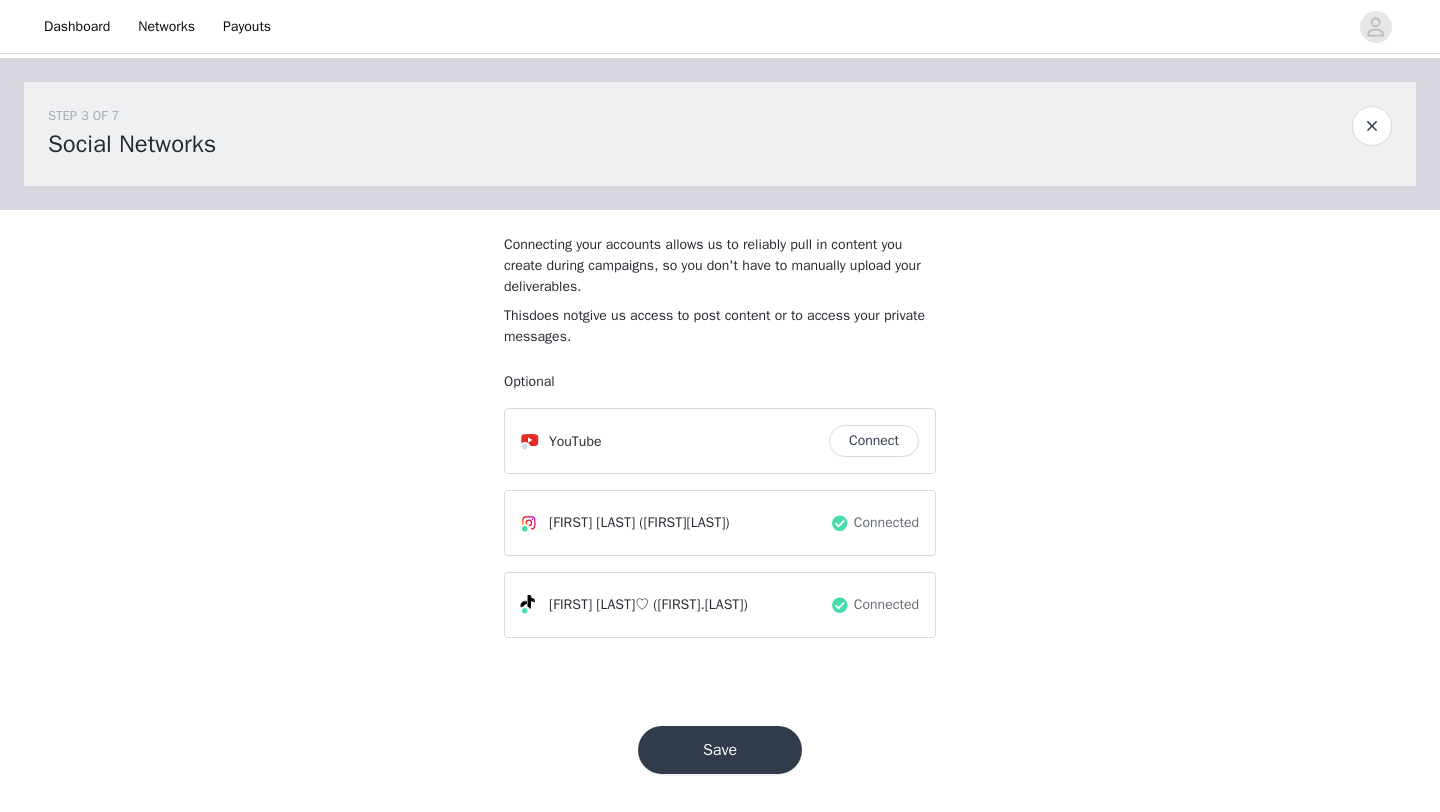 click on "Save" at bounding box center (720, 750) 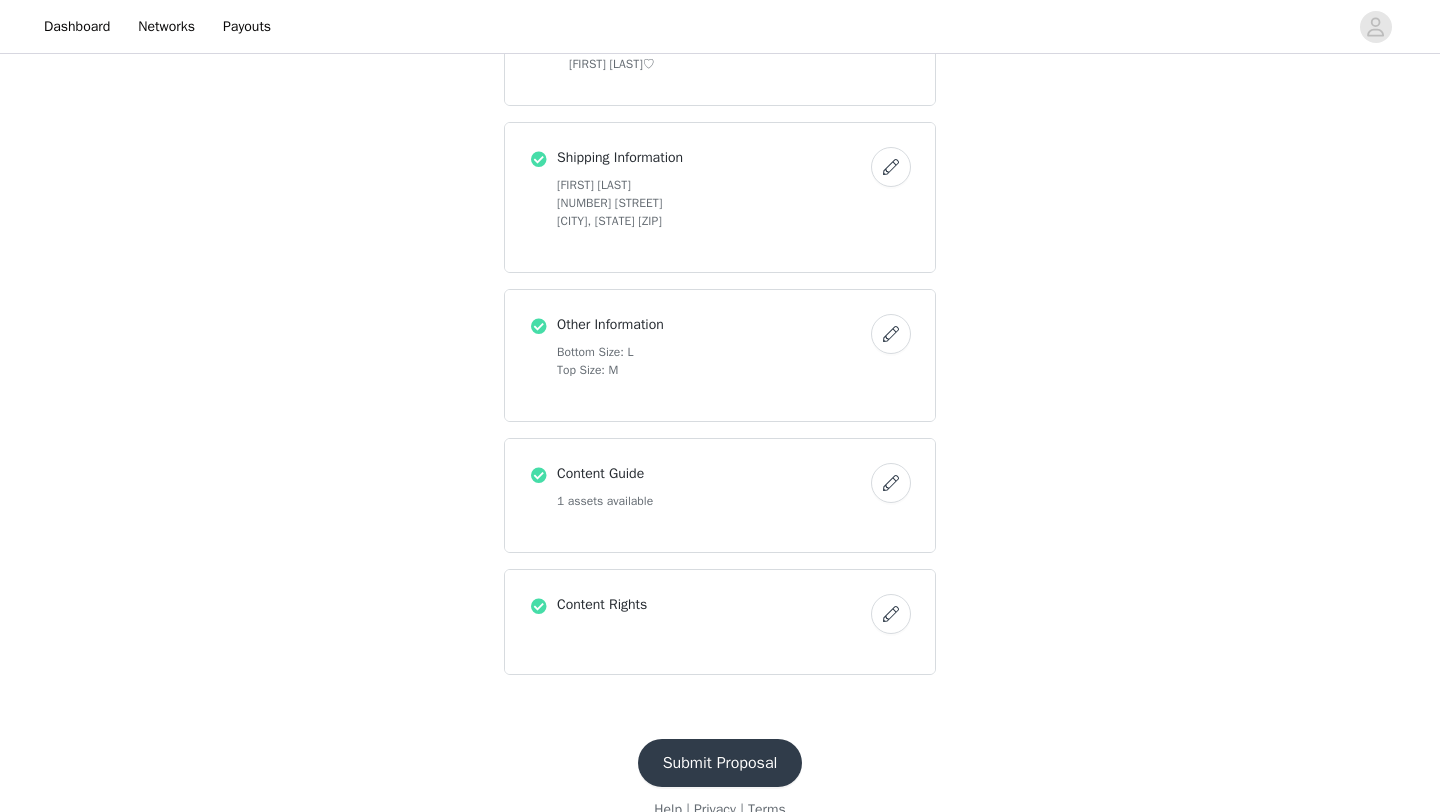 scroll, scrollTop: 914, scrollLeft: 0, axis: vertical 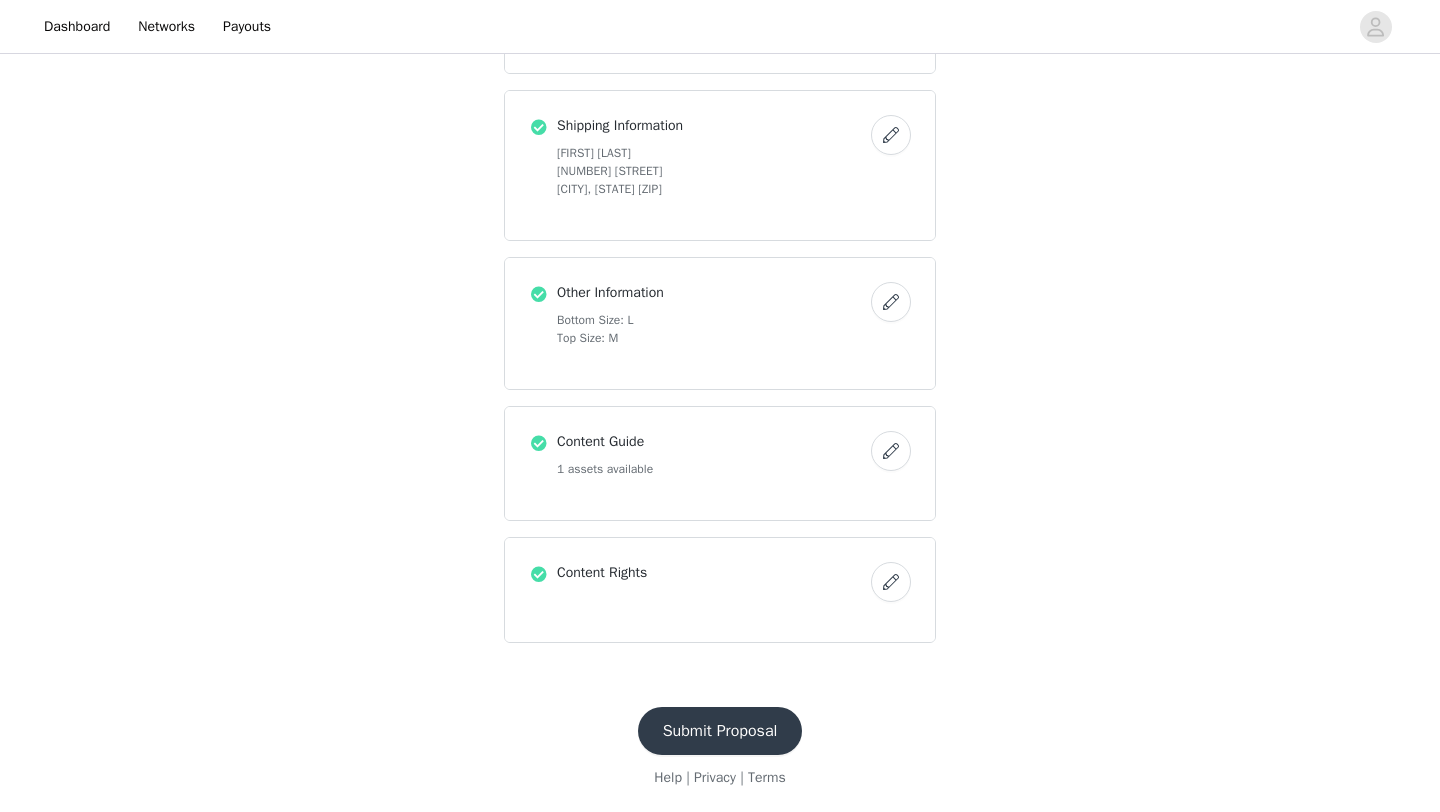 click at bounding box center [891, 451] 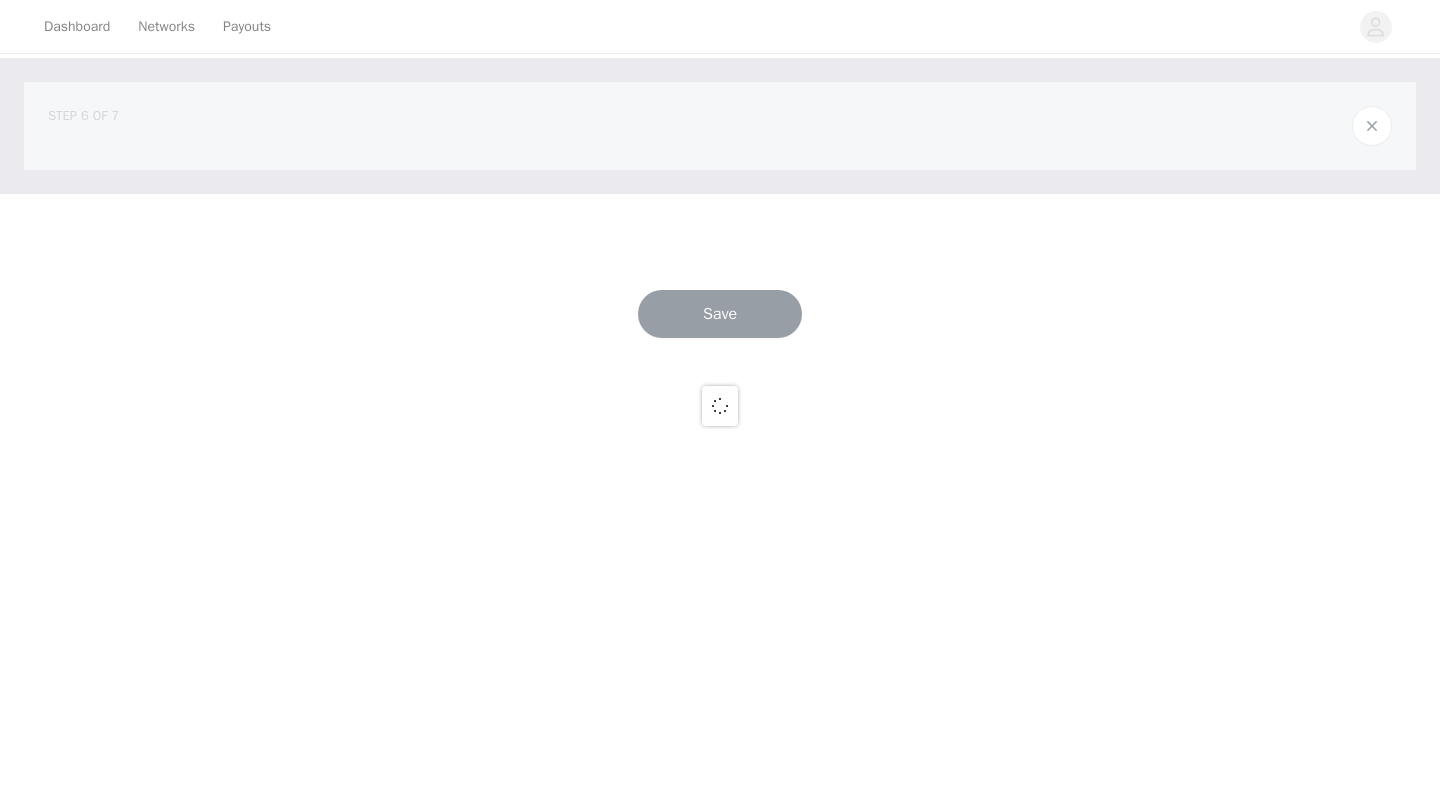 scroll, scrollTop: 0, scrollLeft: 0, axis: both 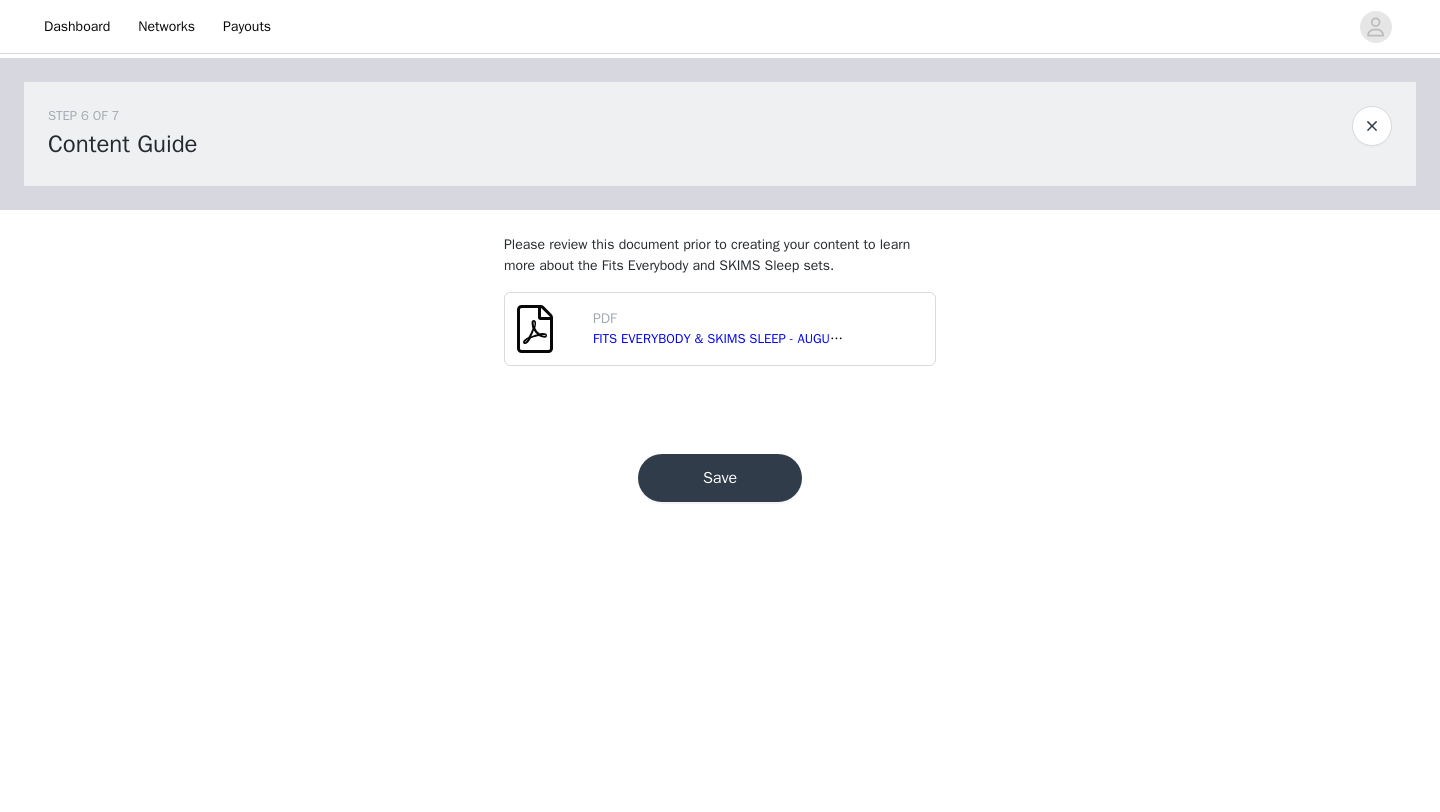 click on "Save" at bounding box center (720, 478) 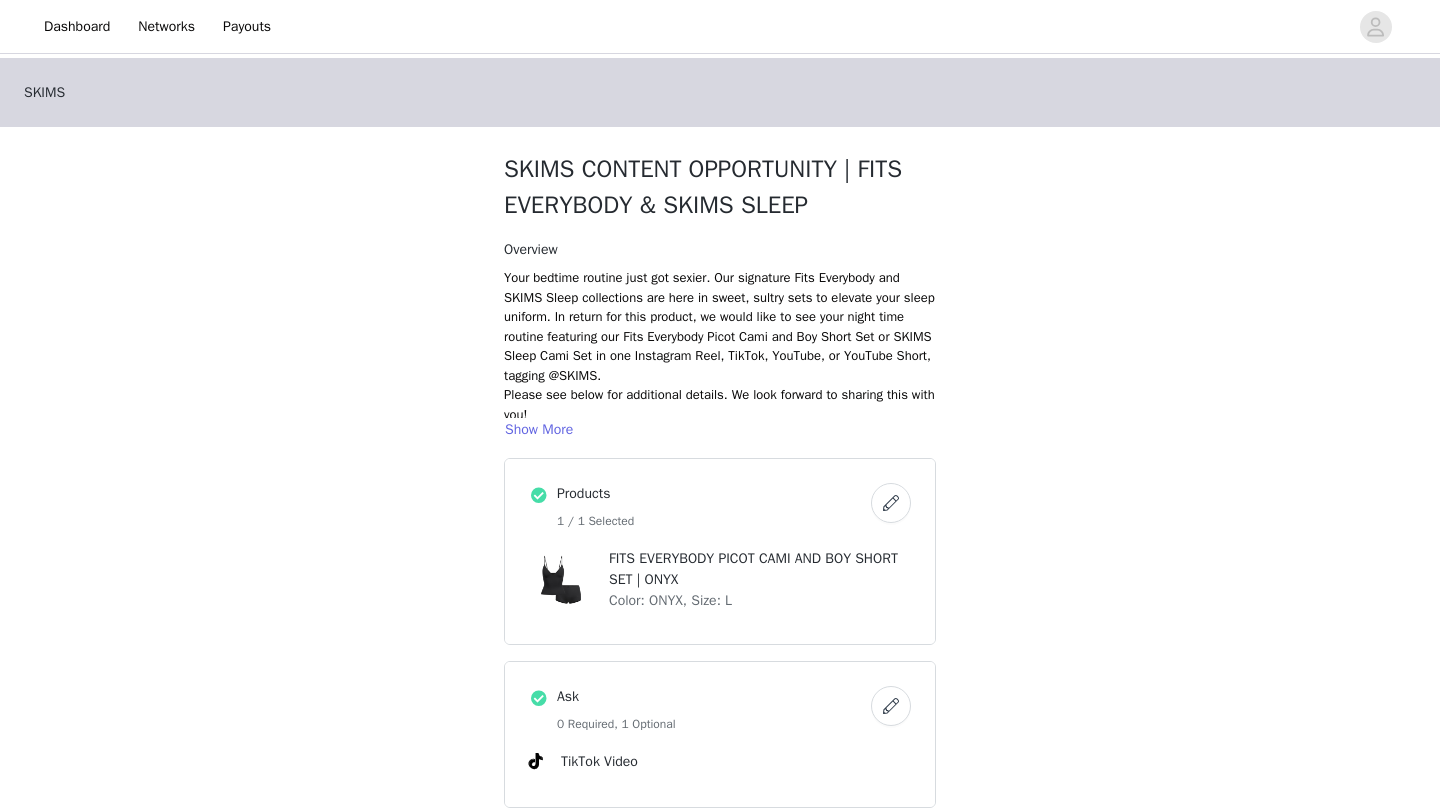 scroll, scrollTop: 914, scrollLeft: 0, axis: vertical 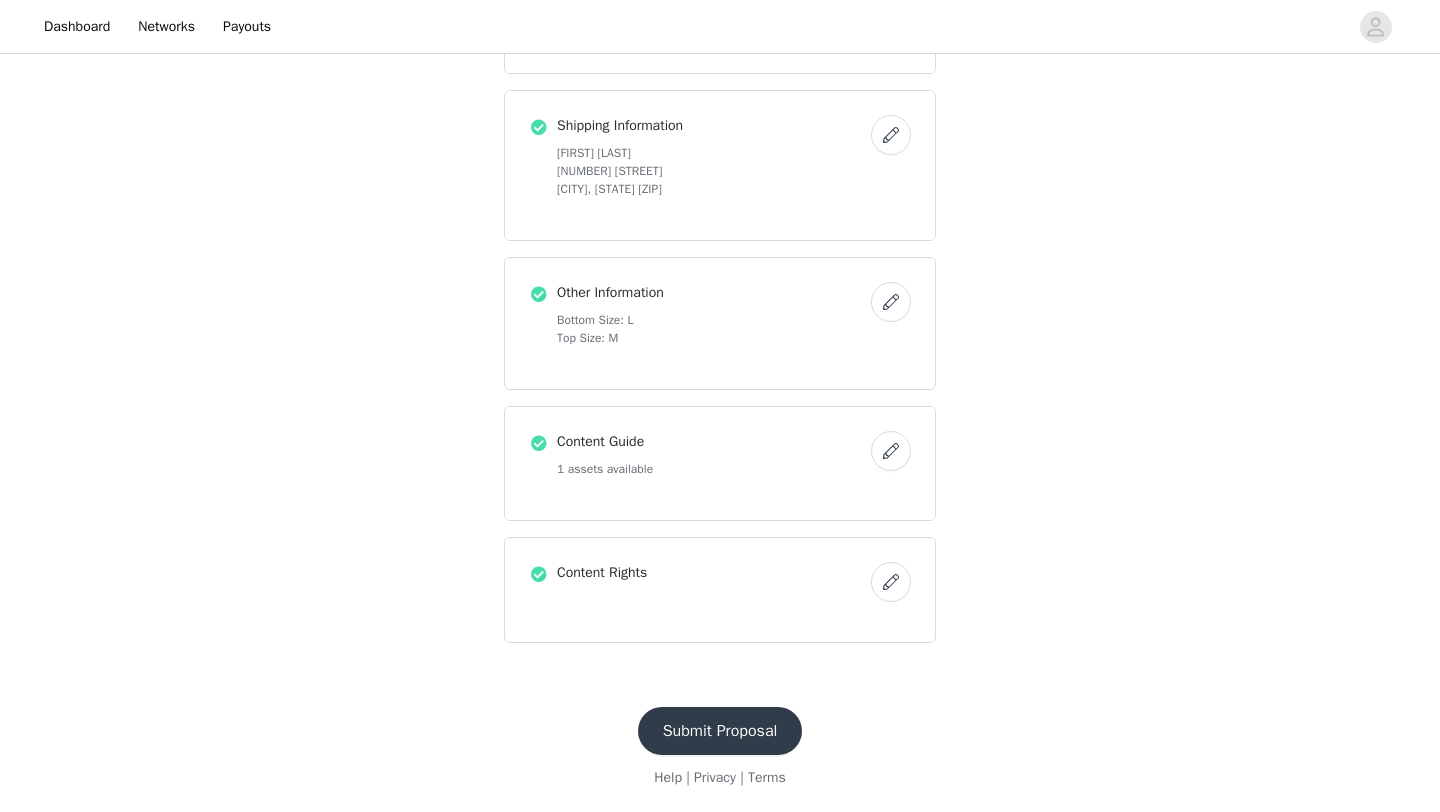 click at bounding box center (891, 582) 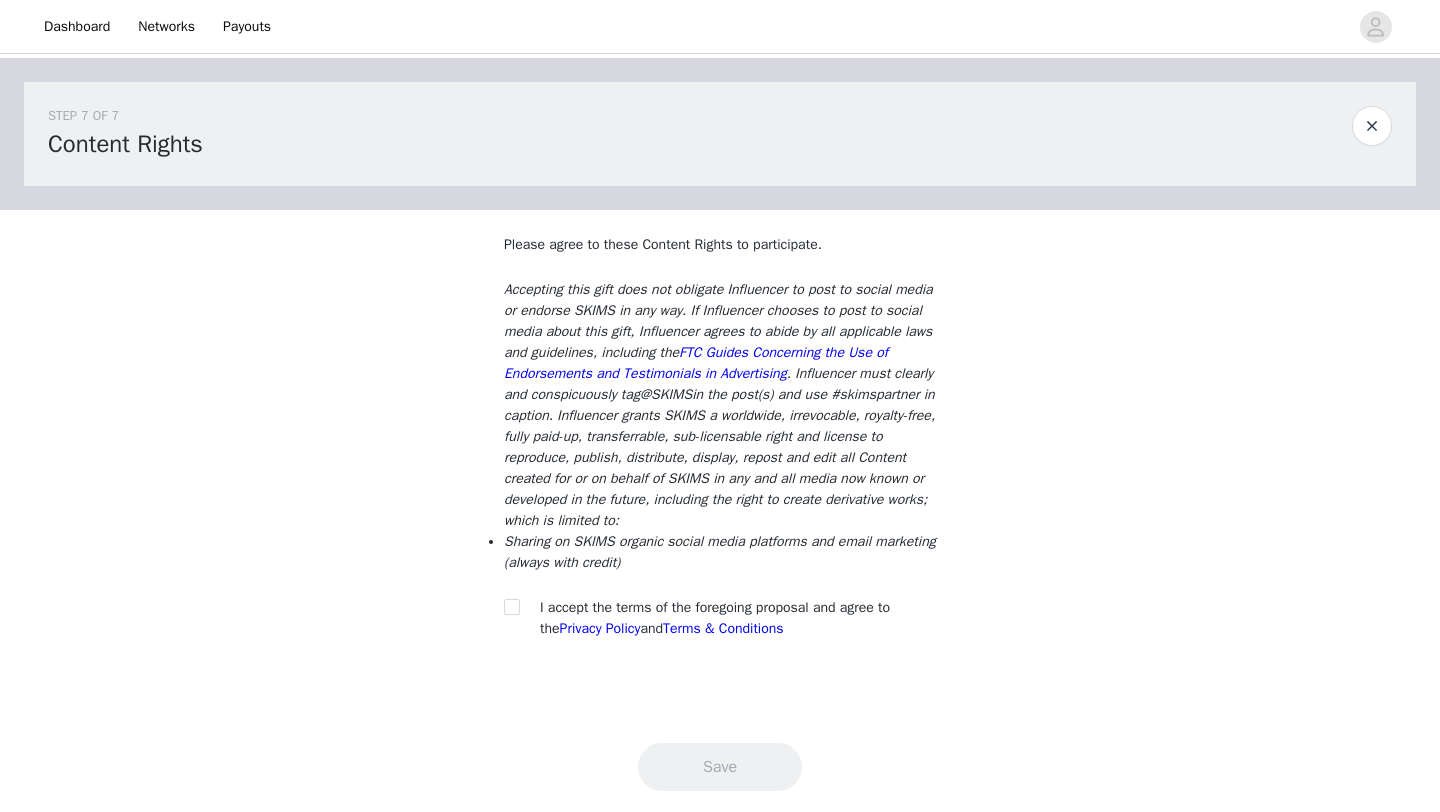 scroll, scrollTop: 47, scrollLeft: 0, axis: vertical 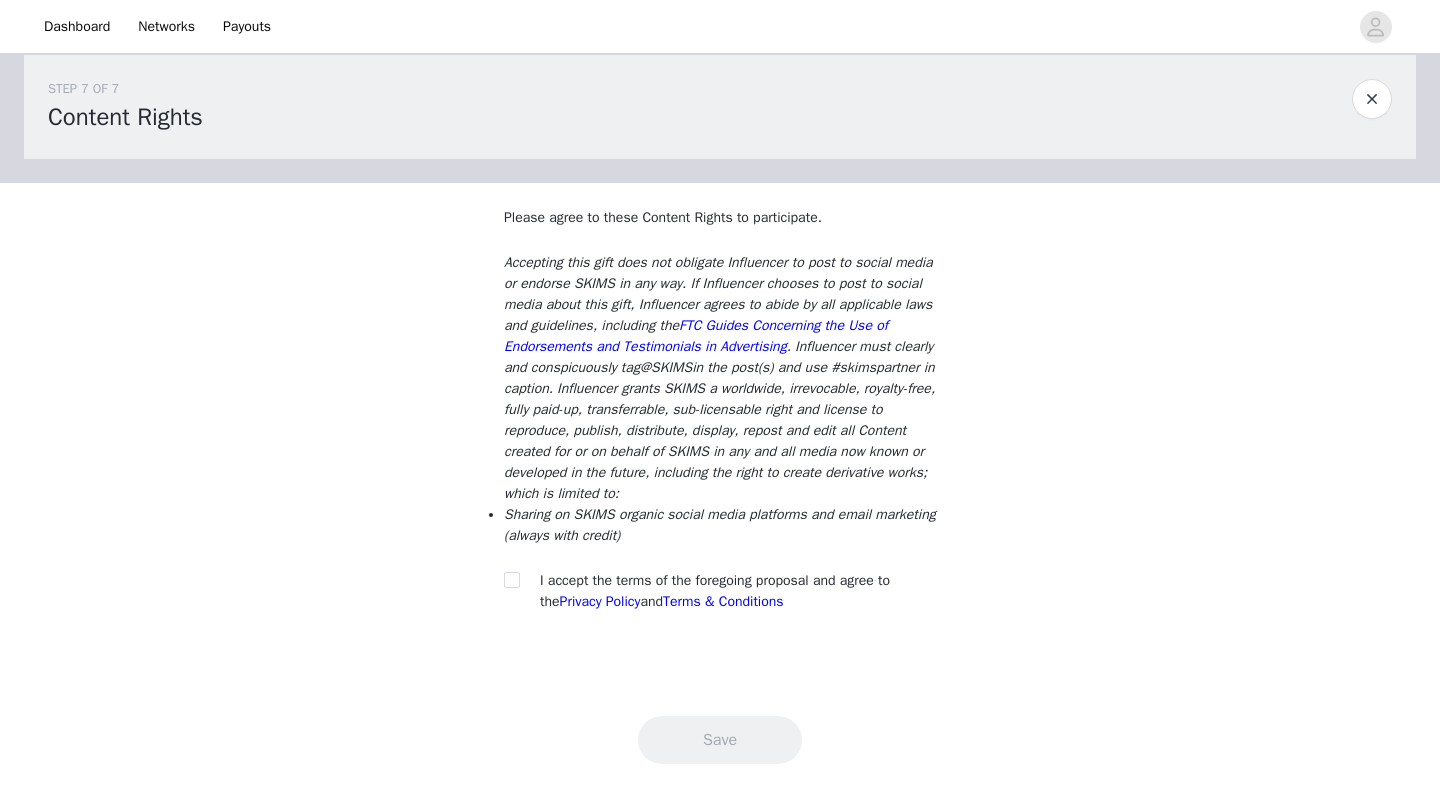 click at bounding box center (518, 580) 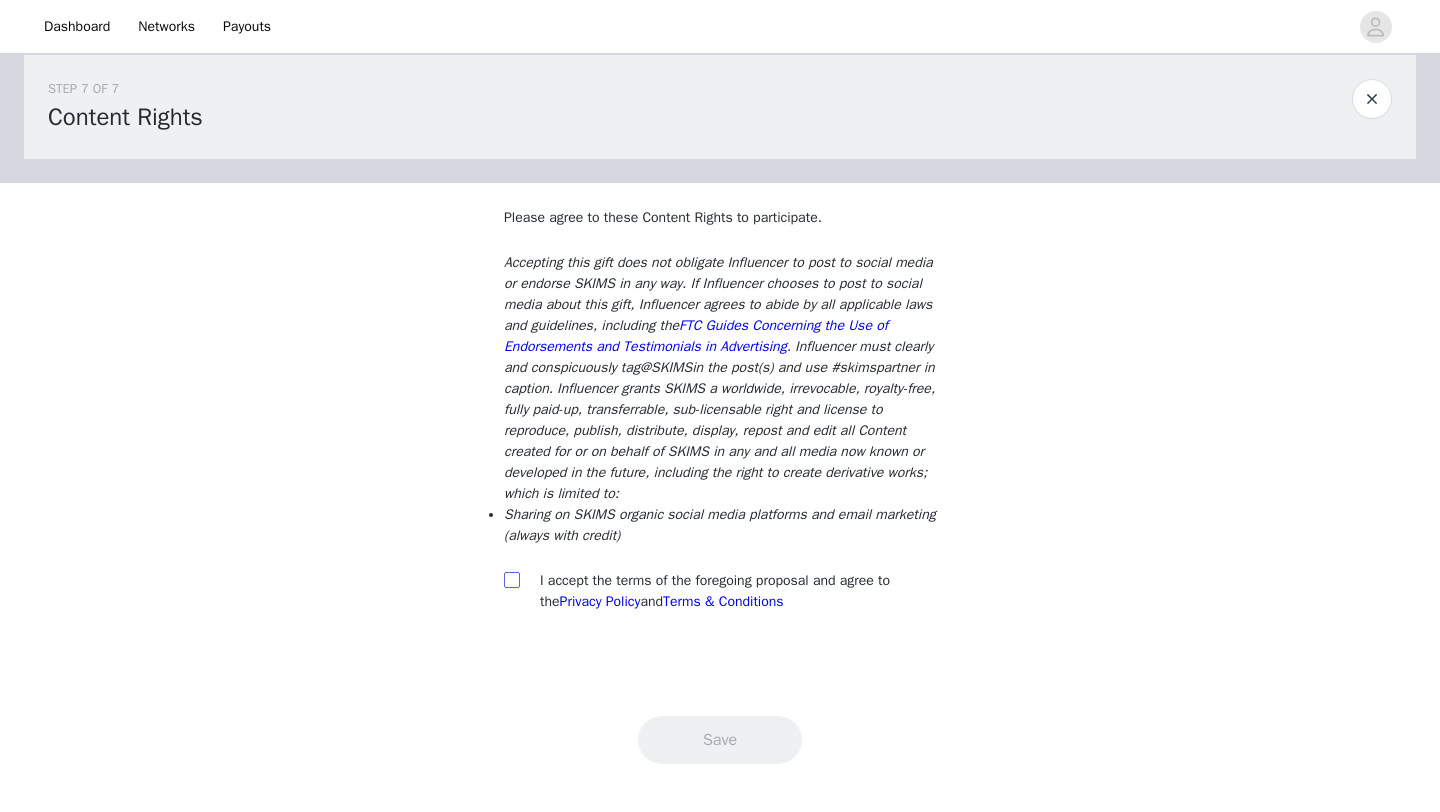 click at bounding box center [511, 579] 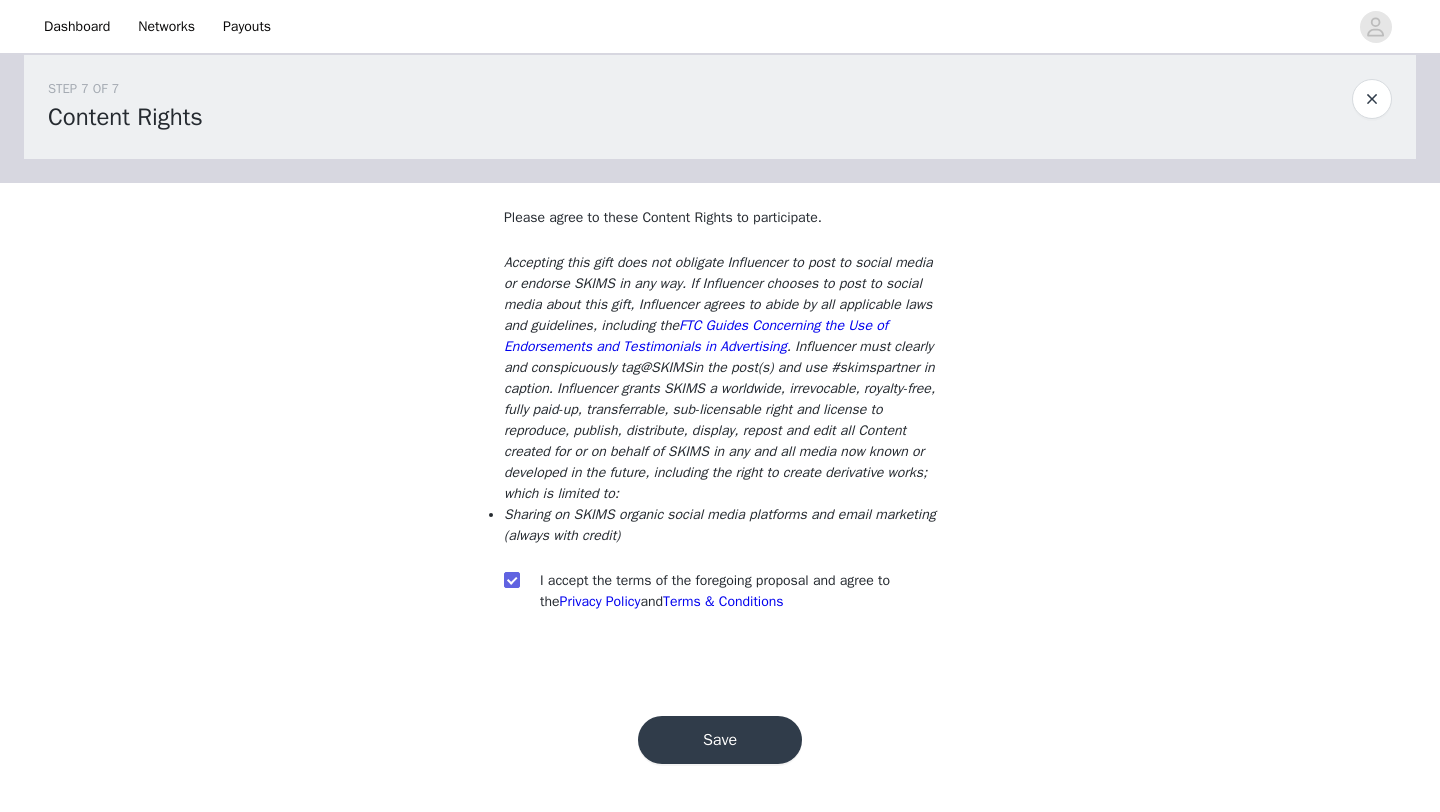 click on "Save" at bounding box center (720, 740) 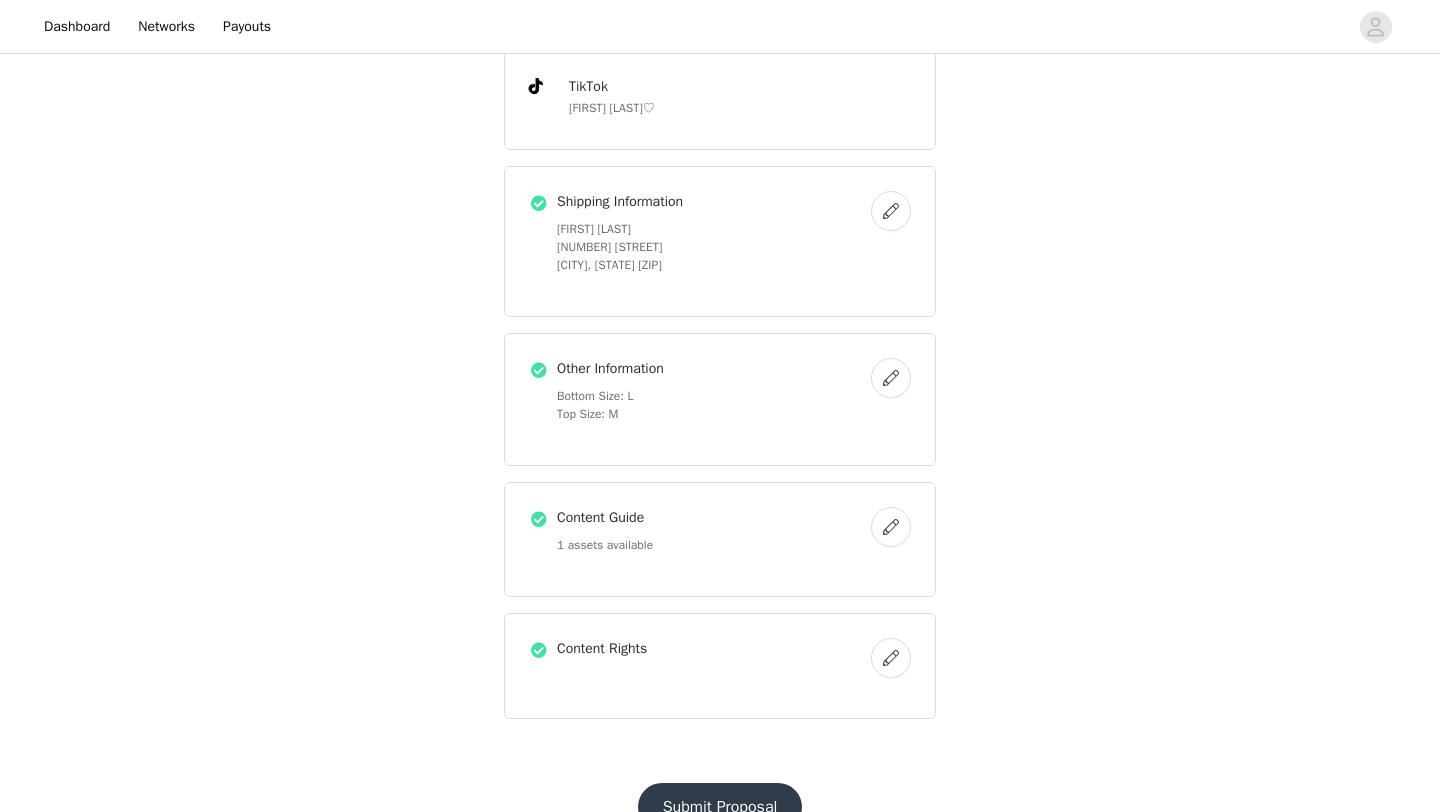 scroll, scrollTop: 914, scrollLeft: 0, axis: vertical 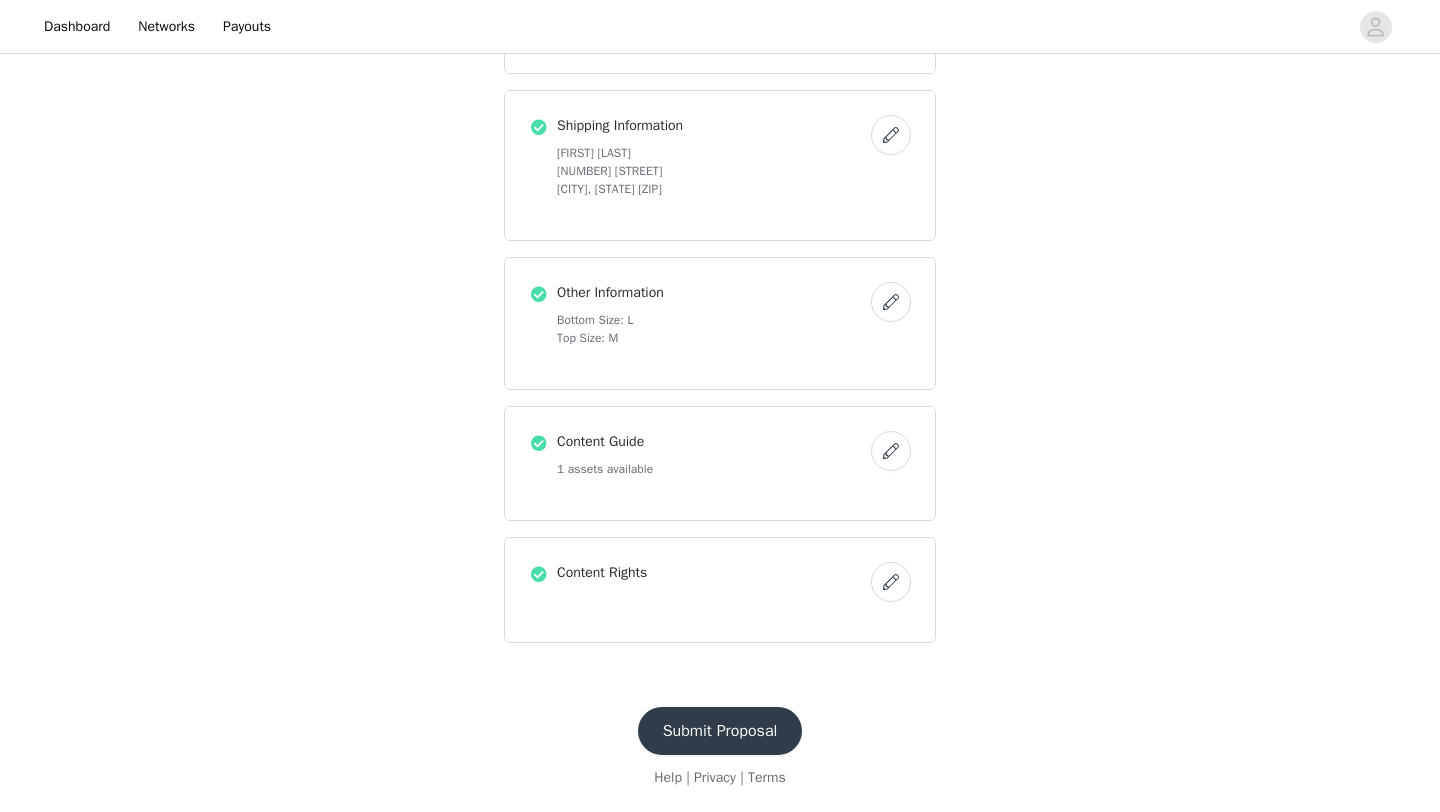 click on "Submit Proposal" at bounding box center [720, 731] 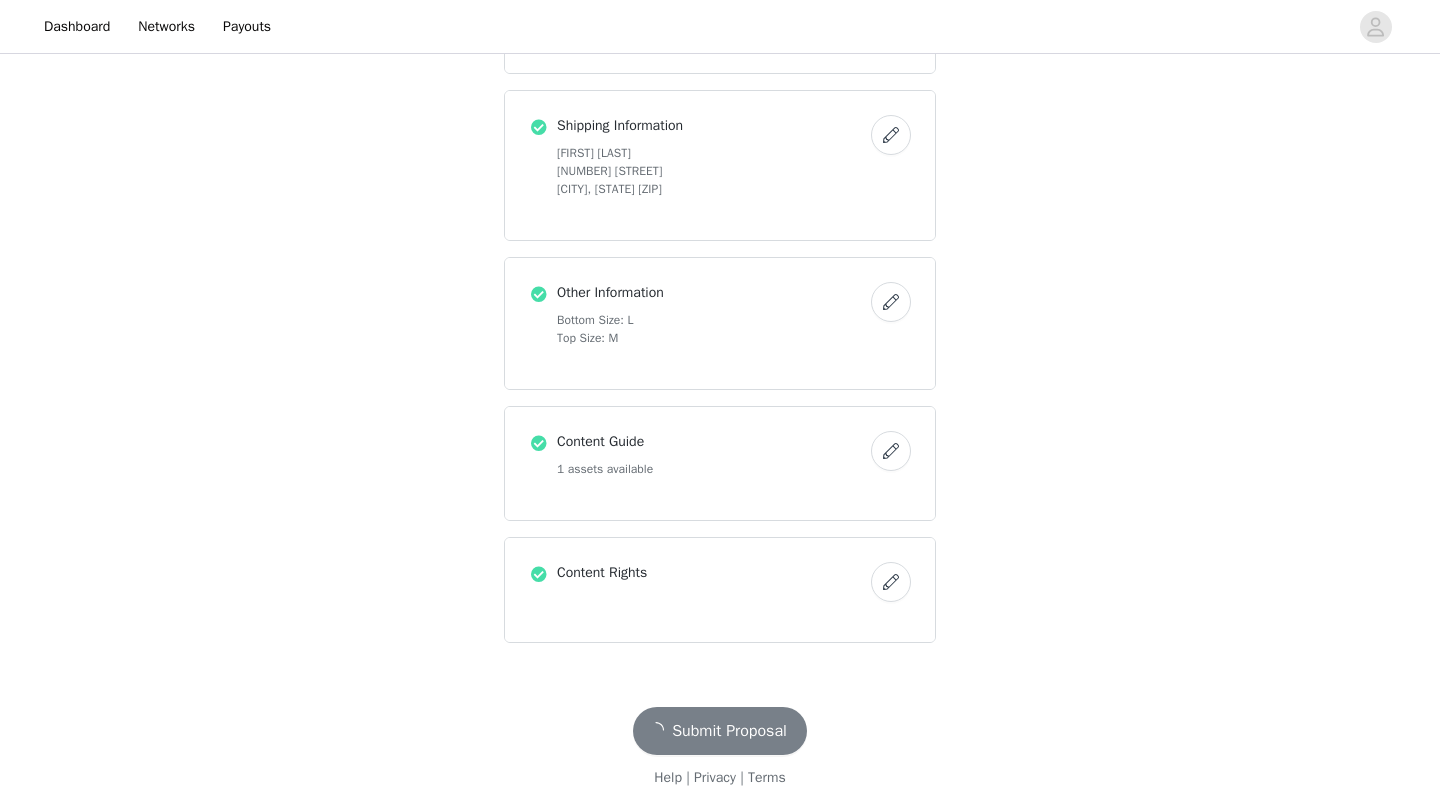 scroll, scrollTop: 0, scrollLeft: 0, axis: both 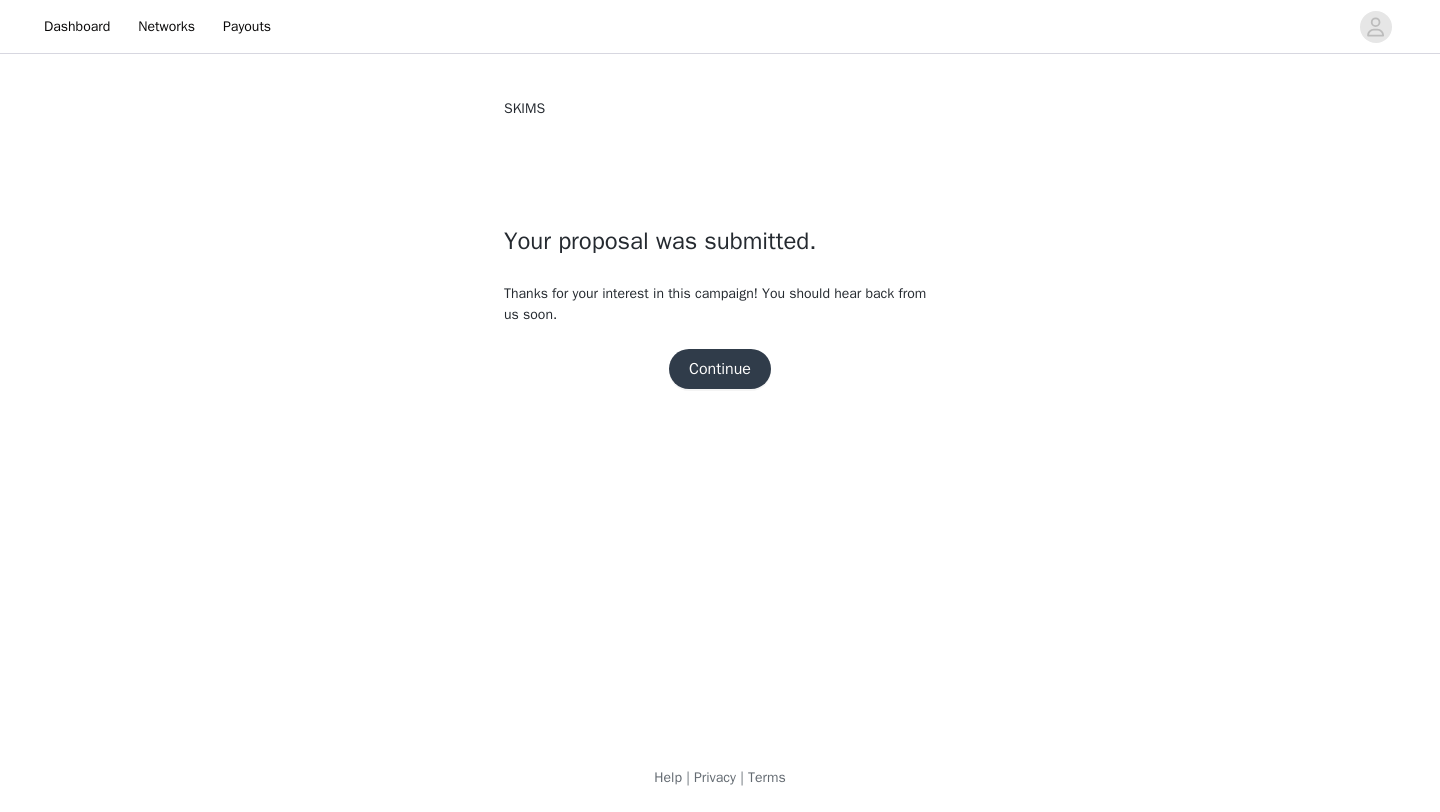 click on "Continue" at bounding box center (720, 369) 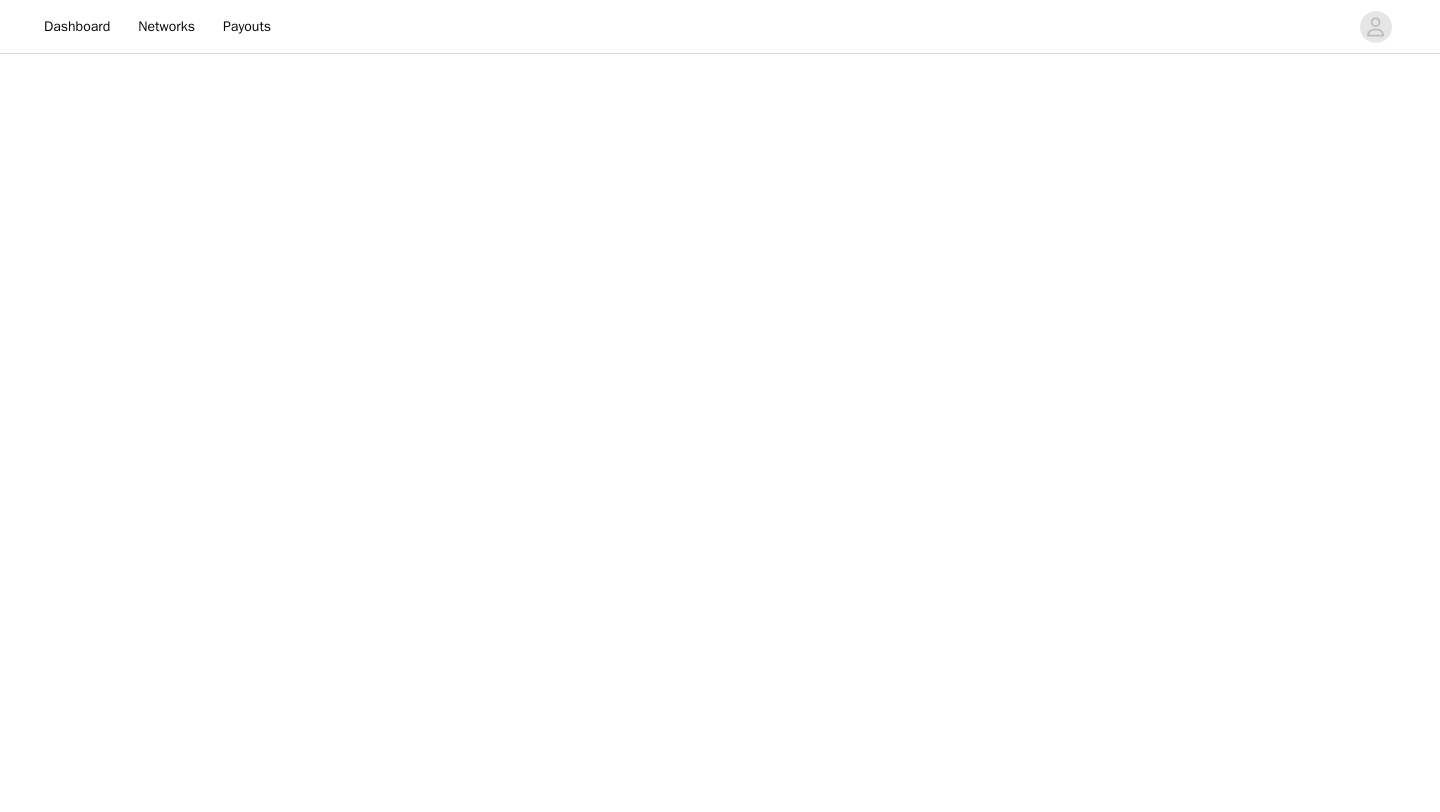 scroll, scrollTop: 0, scrollLeft: 0, axis: both 